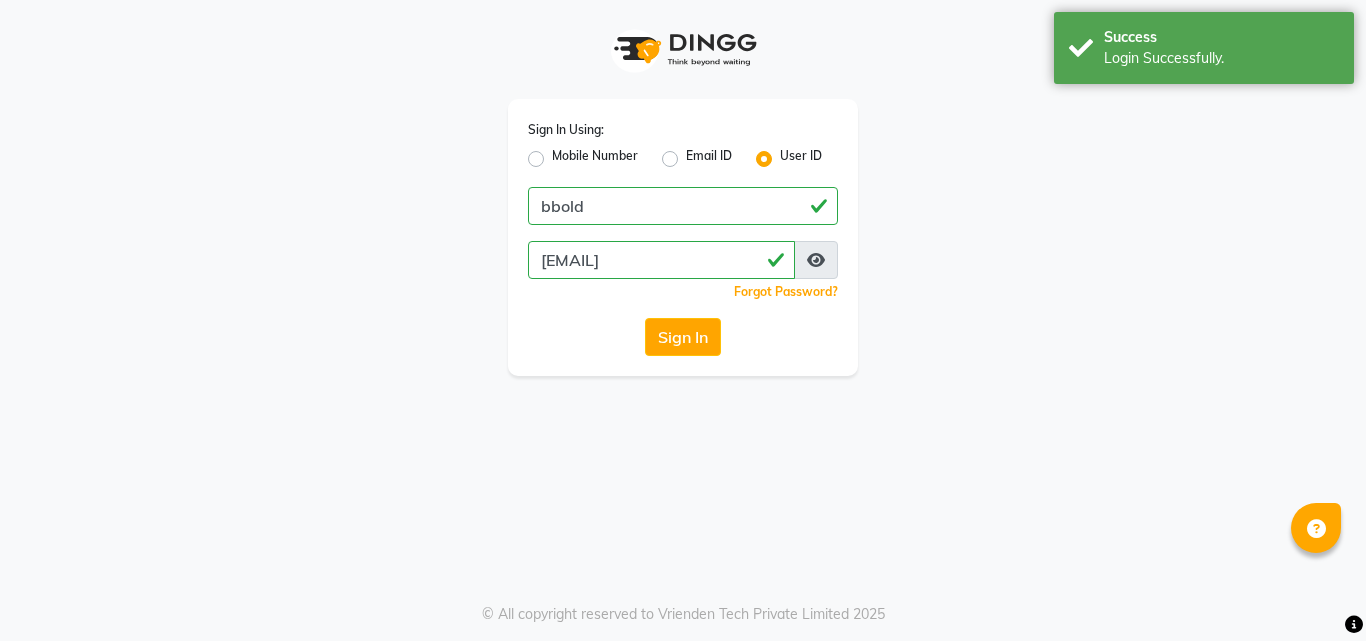 scroll, scrollTop: 0, scrollLeft: 0, axis: both 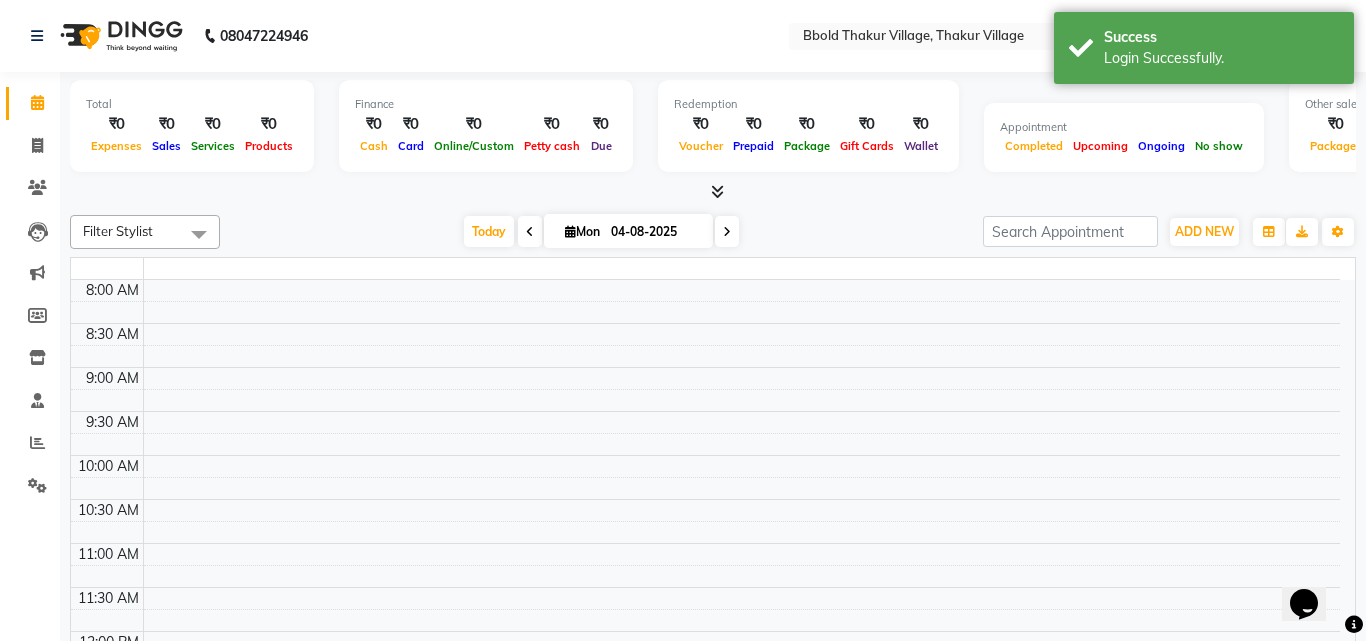 select on "en" 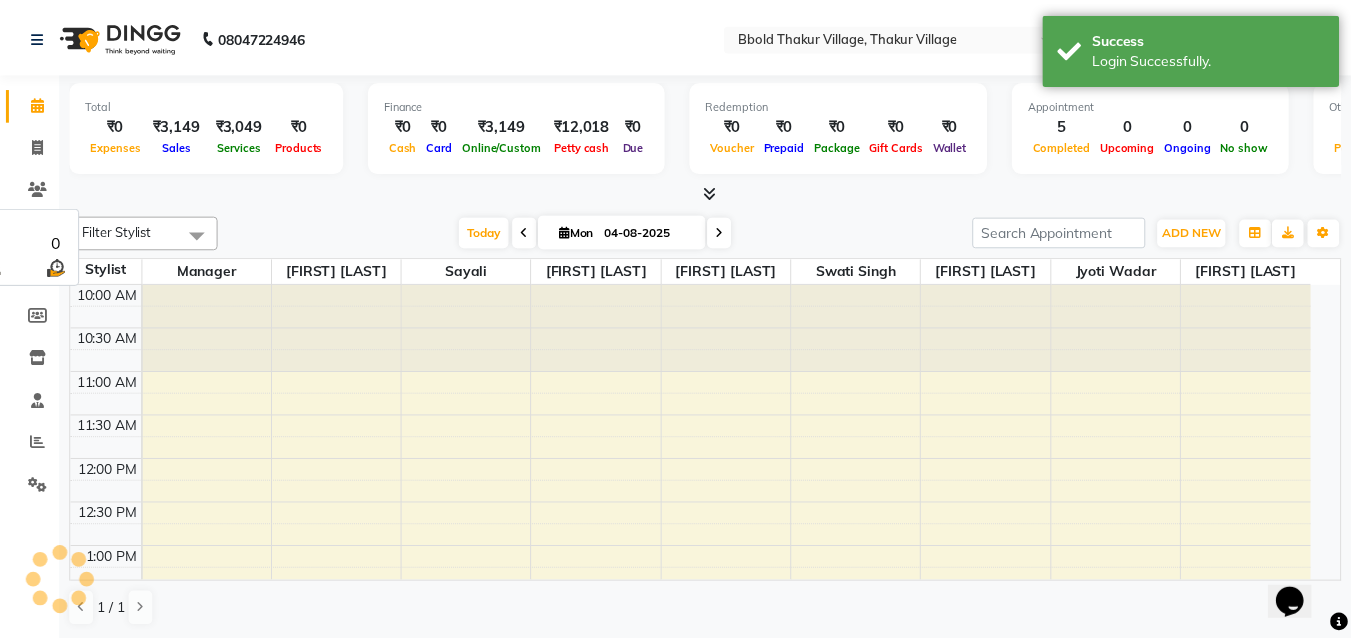scroll, scrollTop: 0, scrollLeft: 0, axis: both 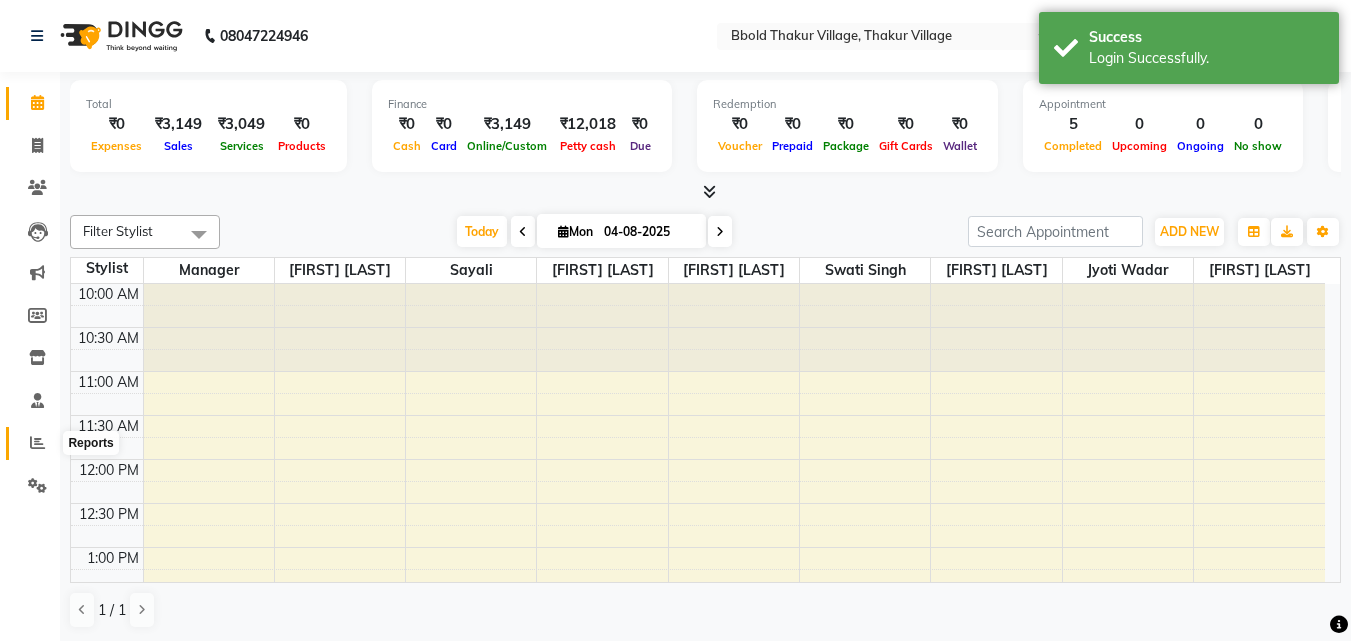 click 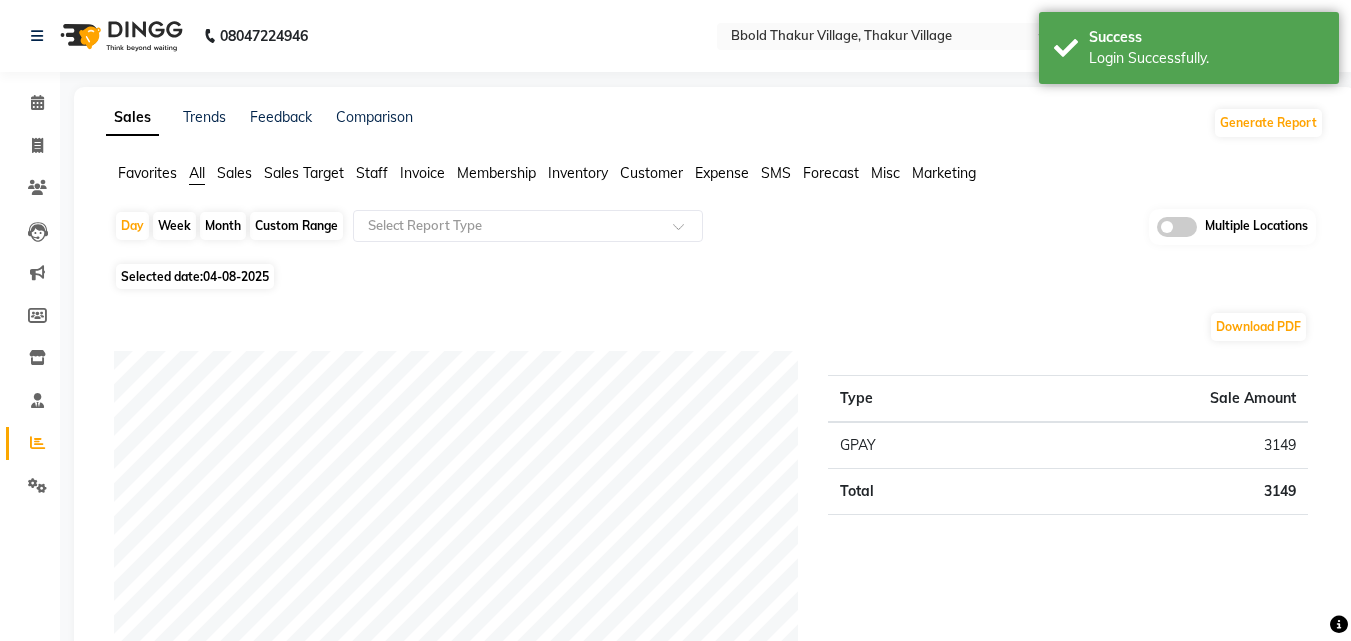 click on "Staff" 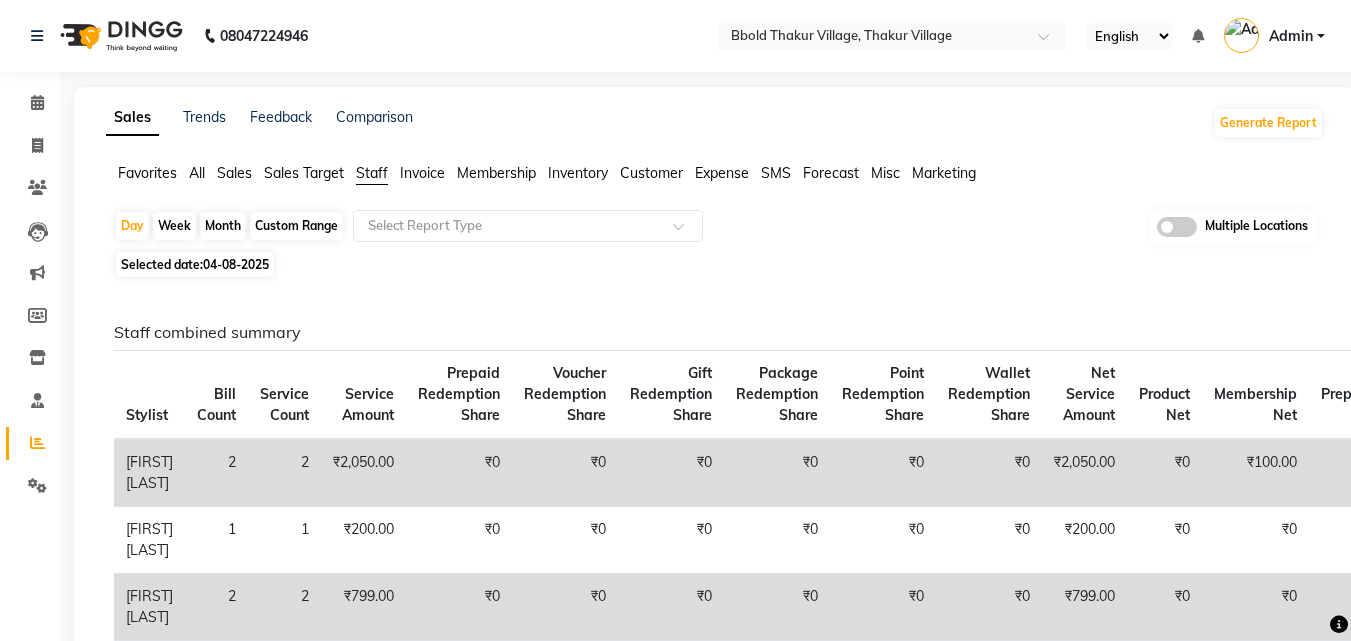 click on "Month" 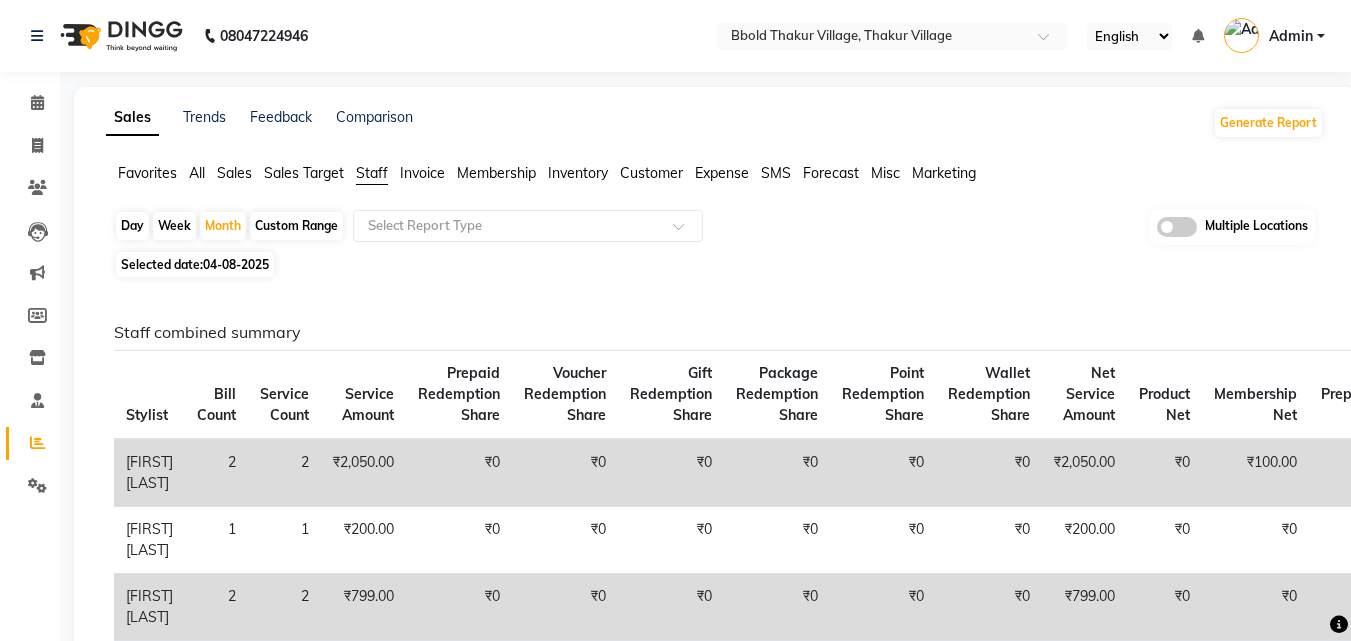 click on "04-08-2025" 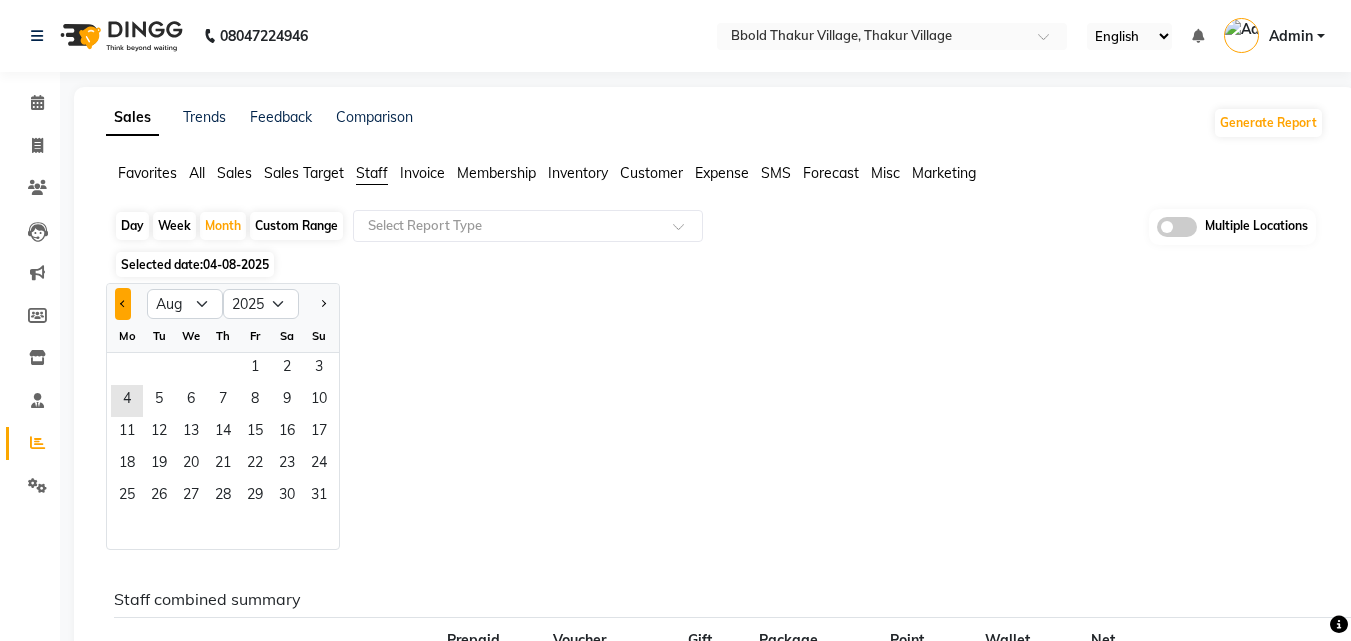 click 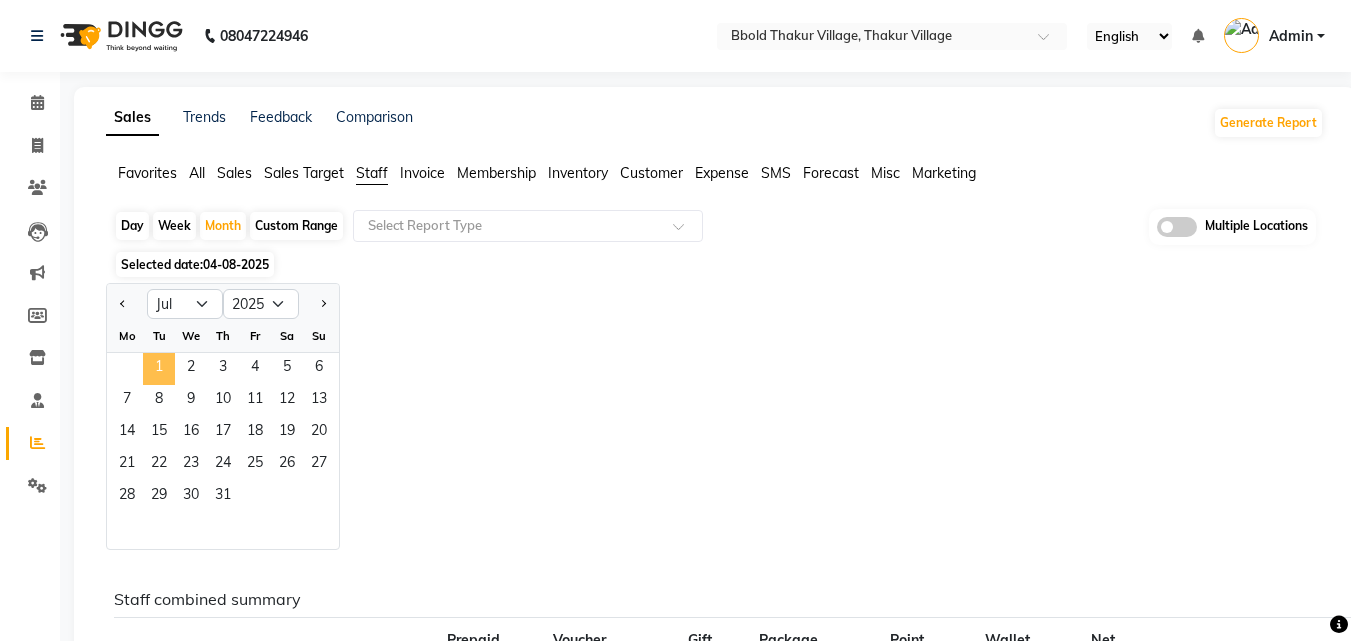 click on "1" 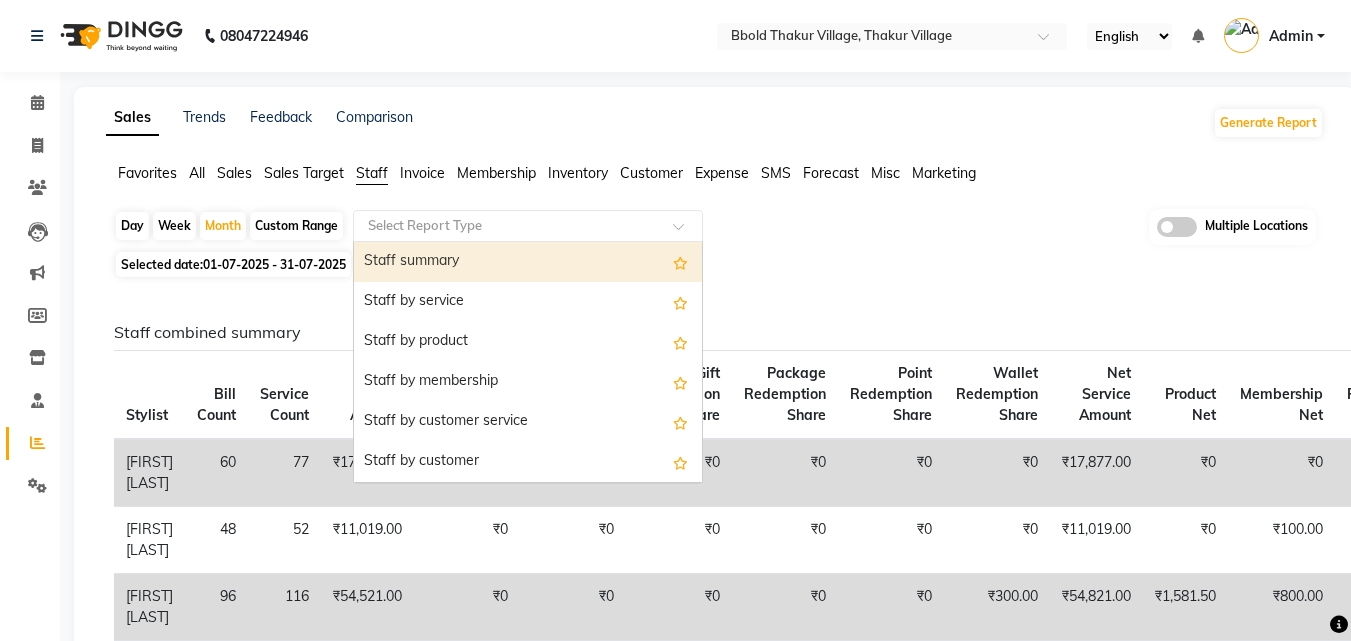 click 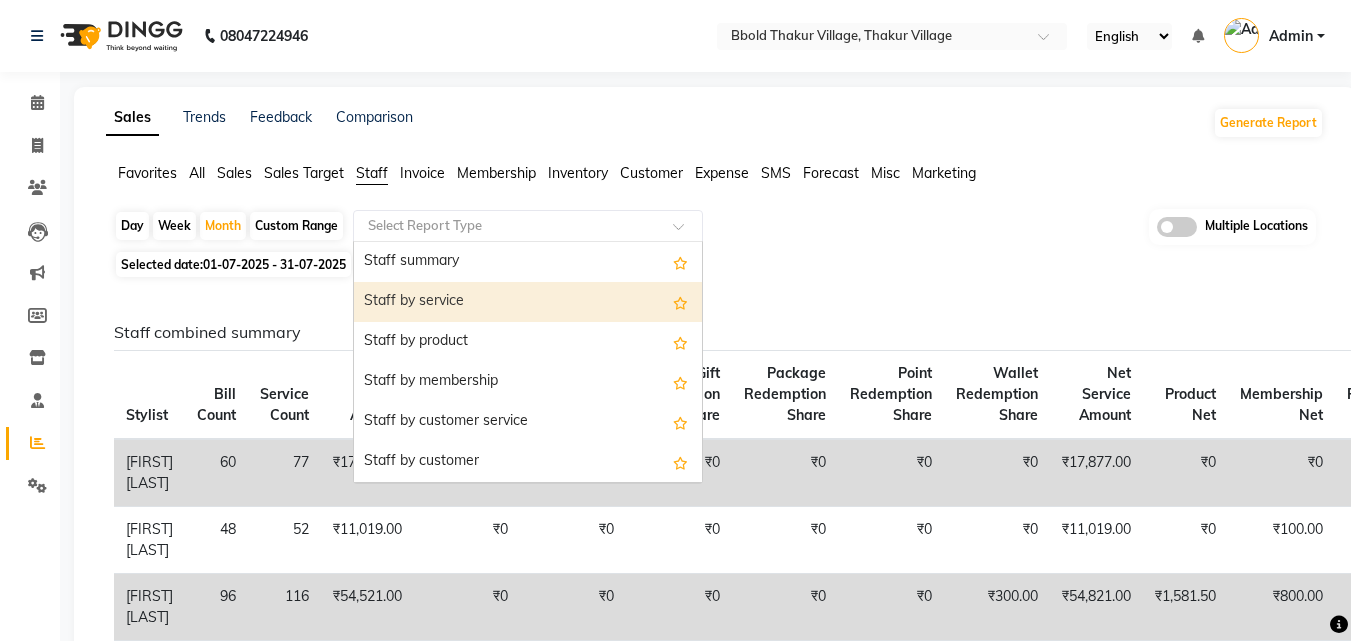 click on "Staff by service" at bounding box center [528, 302] 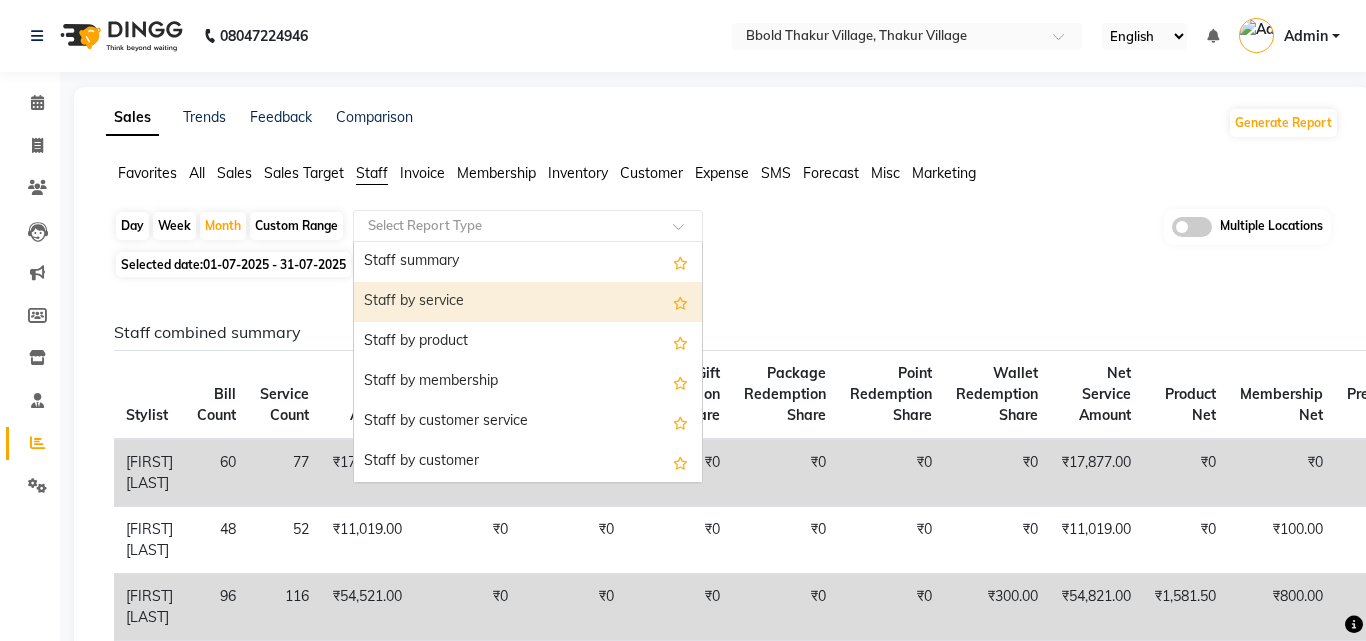 select on "full_report" 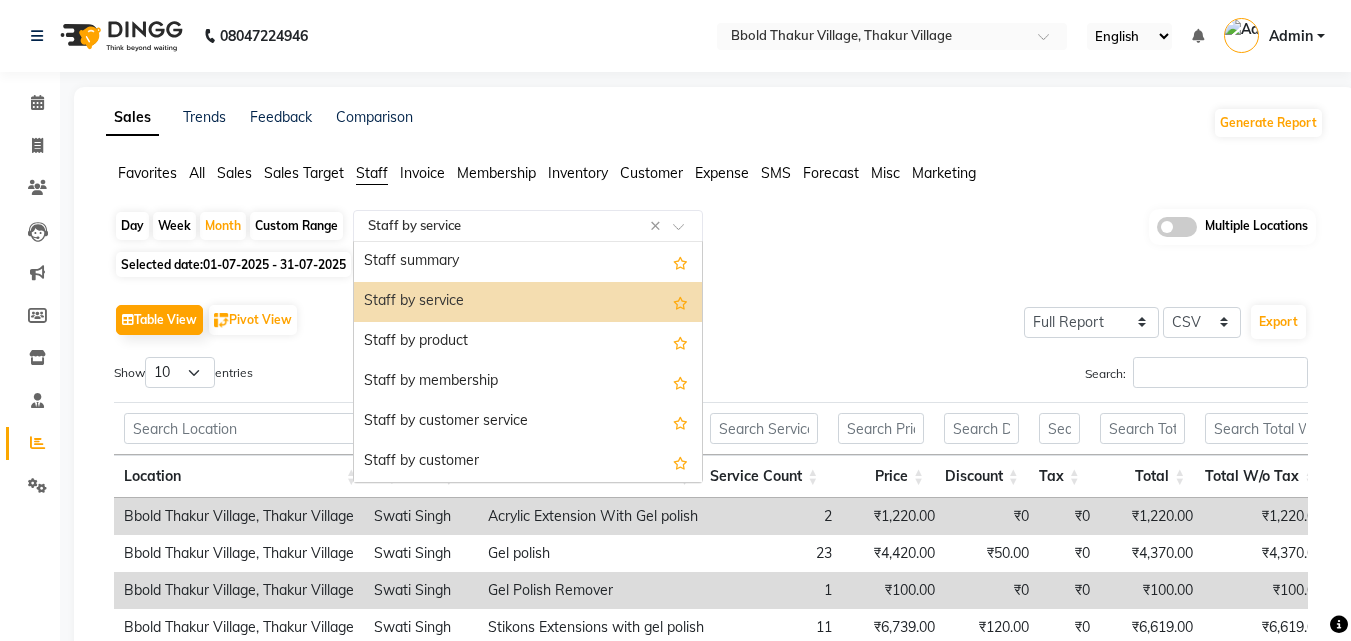 click 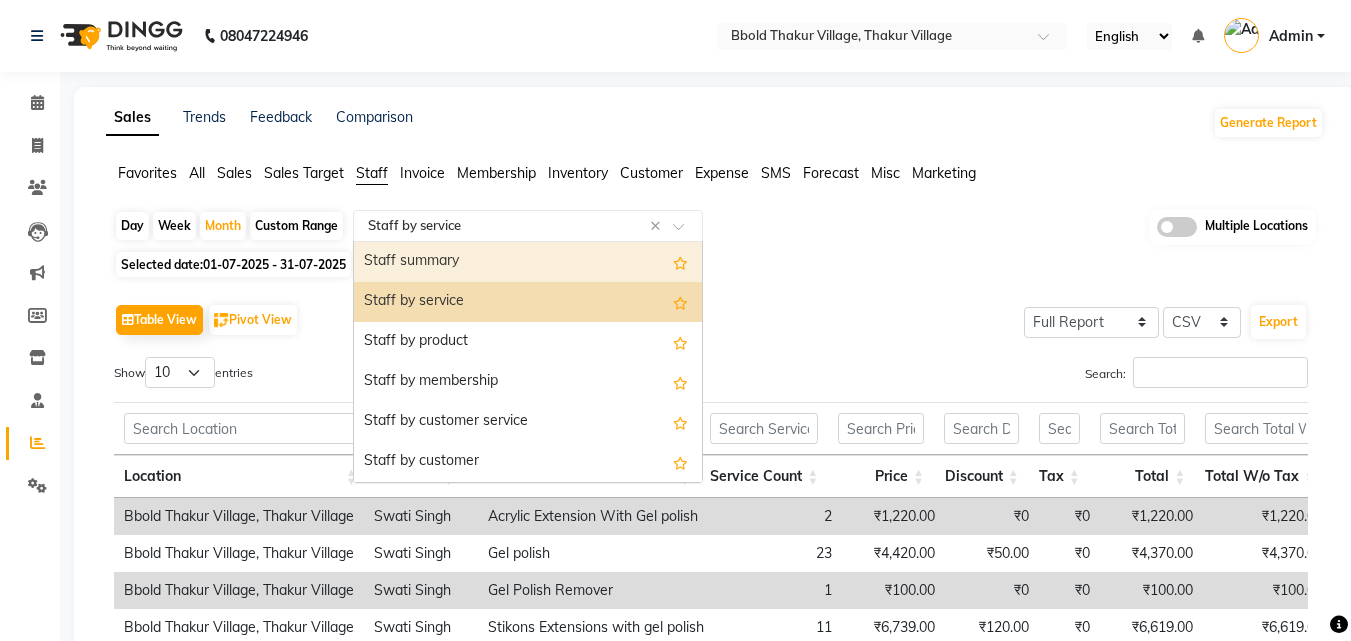 click on "Staff summary" at bounding box center [528, 262] 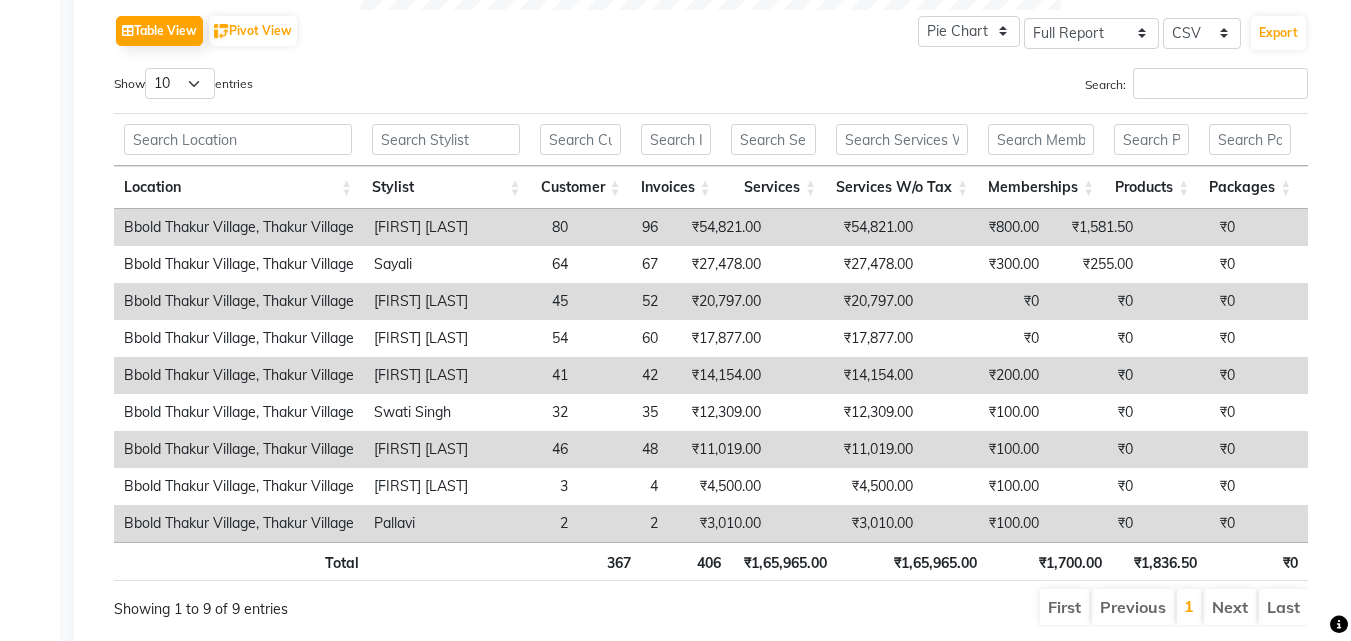 scroll, scrollTop: 1040, scrollLeft: 0, axis: vertical 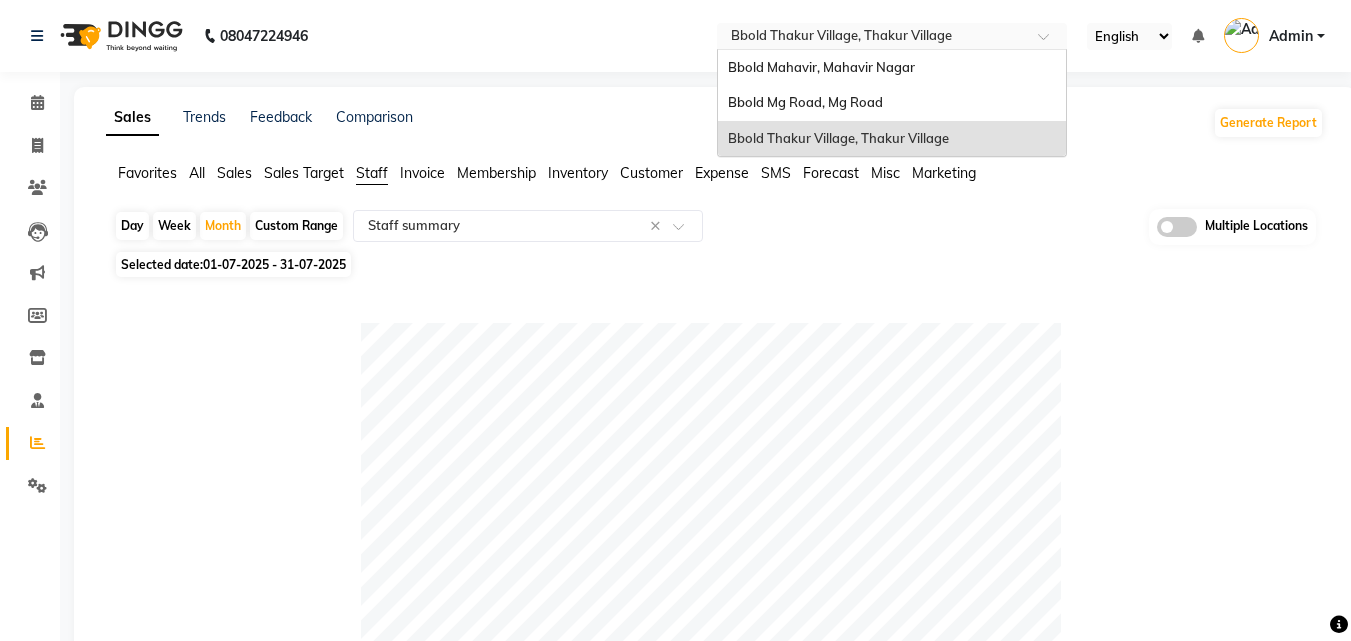 click at bounding box center [872, 38] 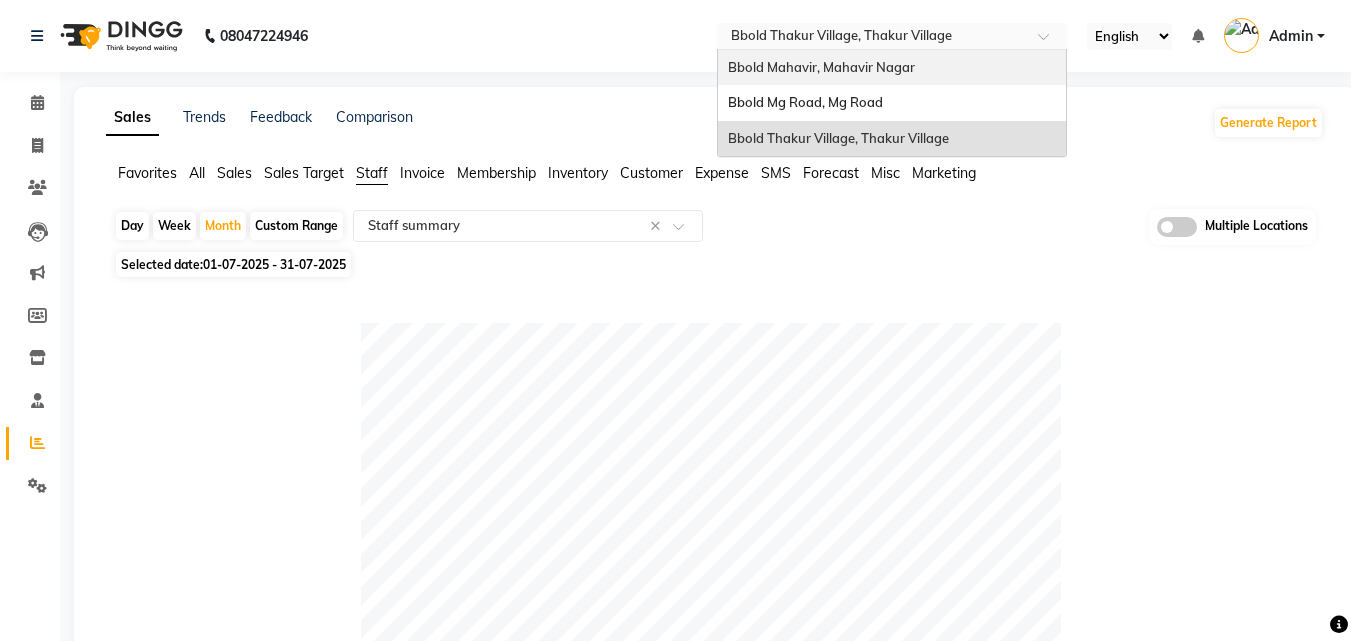 click on "Bbold Mahavir, Mahavir Nagar" at bounding box center (892, 68) 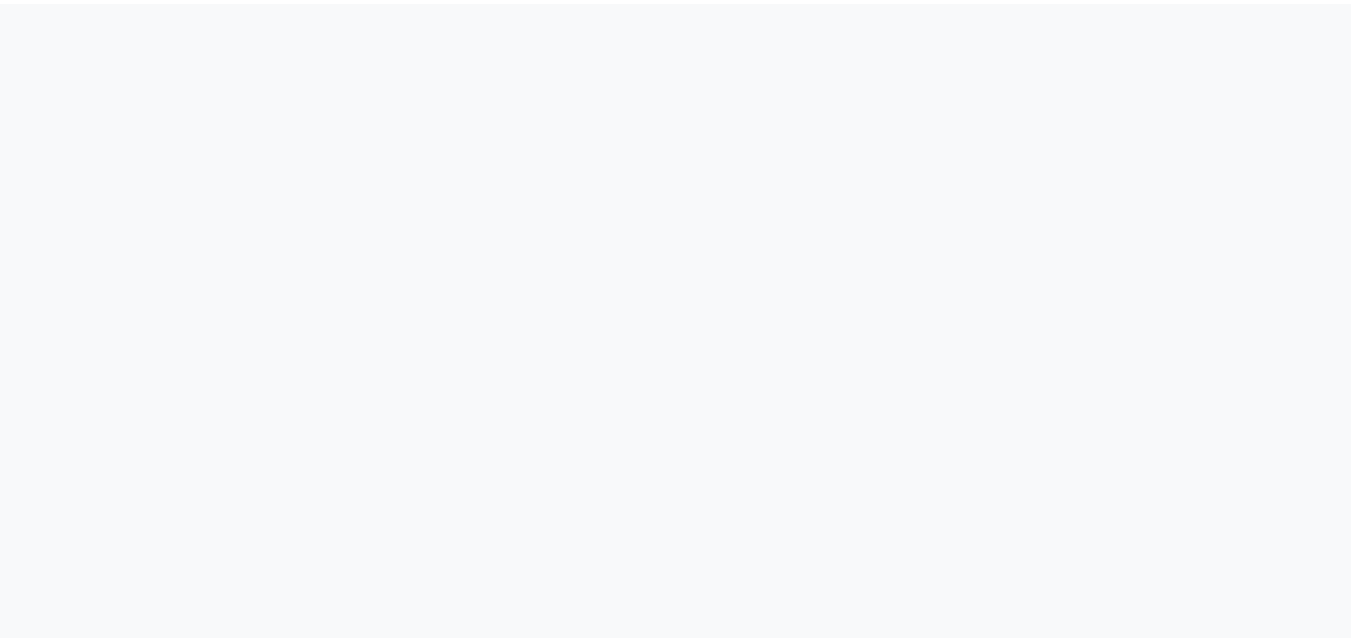 scroll, scrollTop: 0, scrollLeft: 0, axis: both 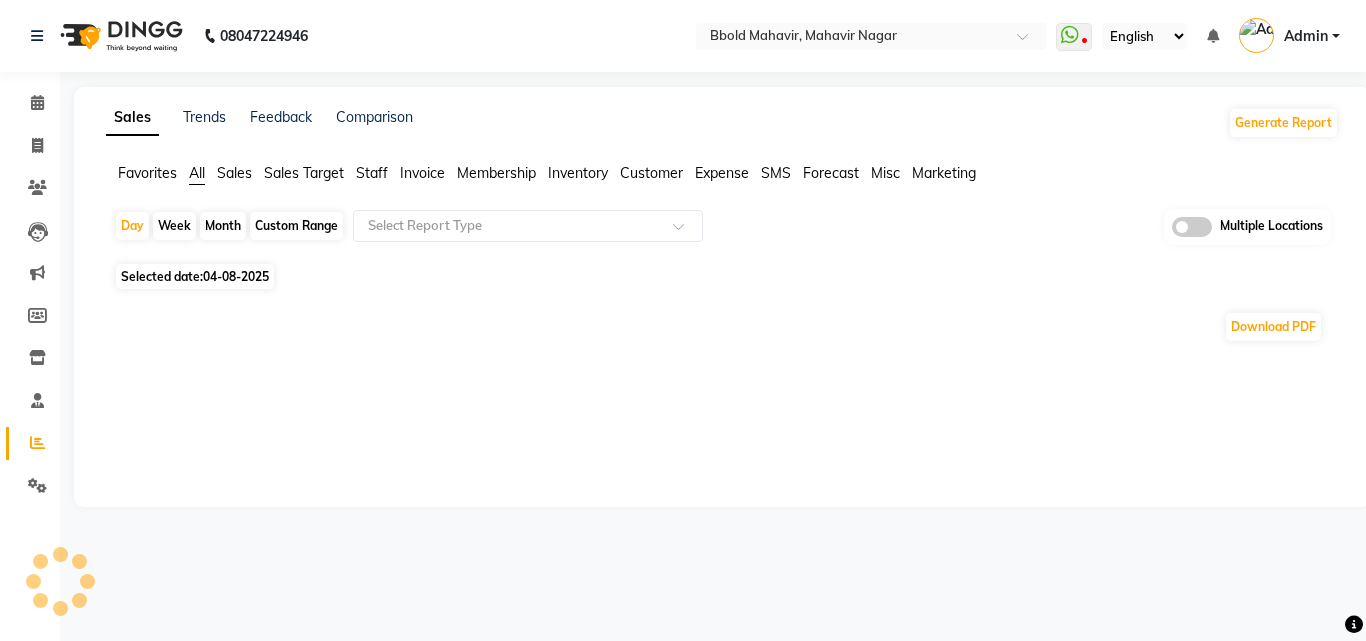 select on "en" 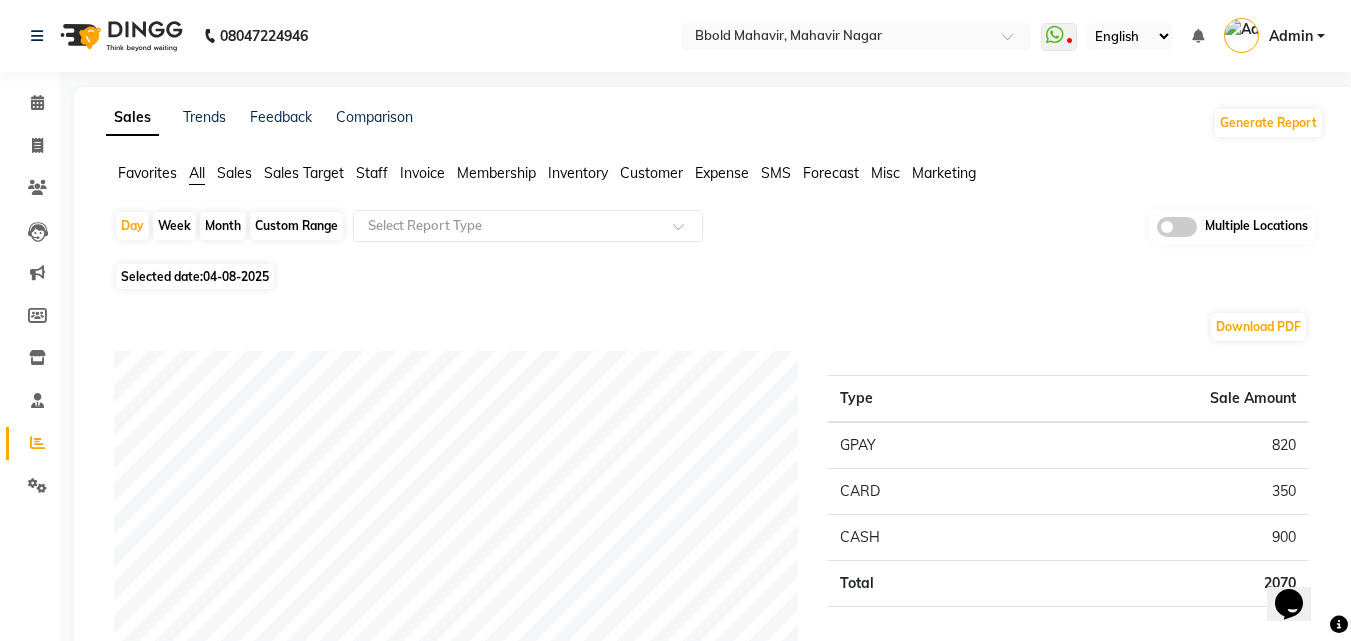 scroll, scrollTop: 0, scrollLeft: 0, axis: both 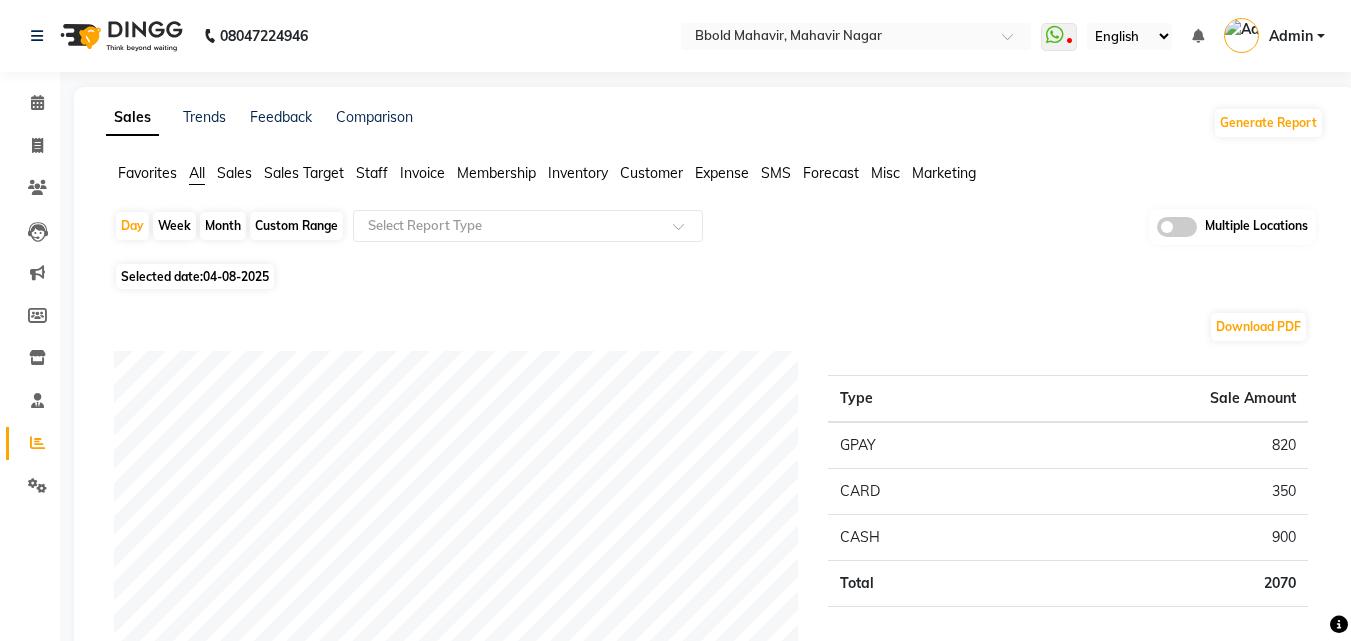 click on "Staff" 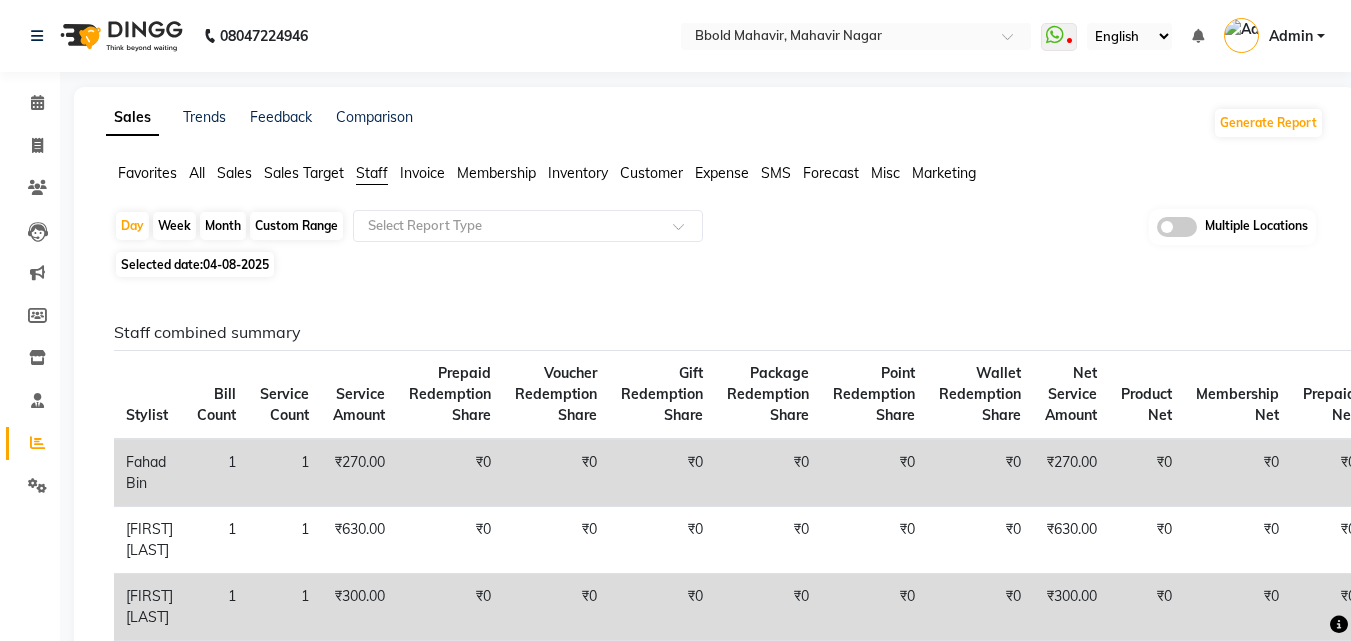 click on "Month" 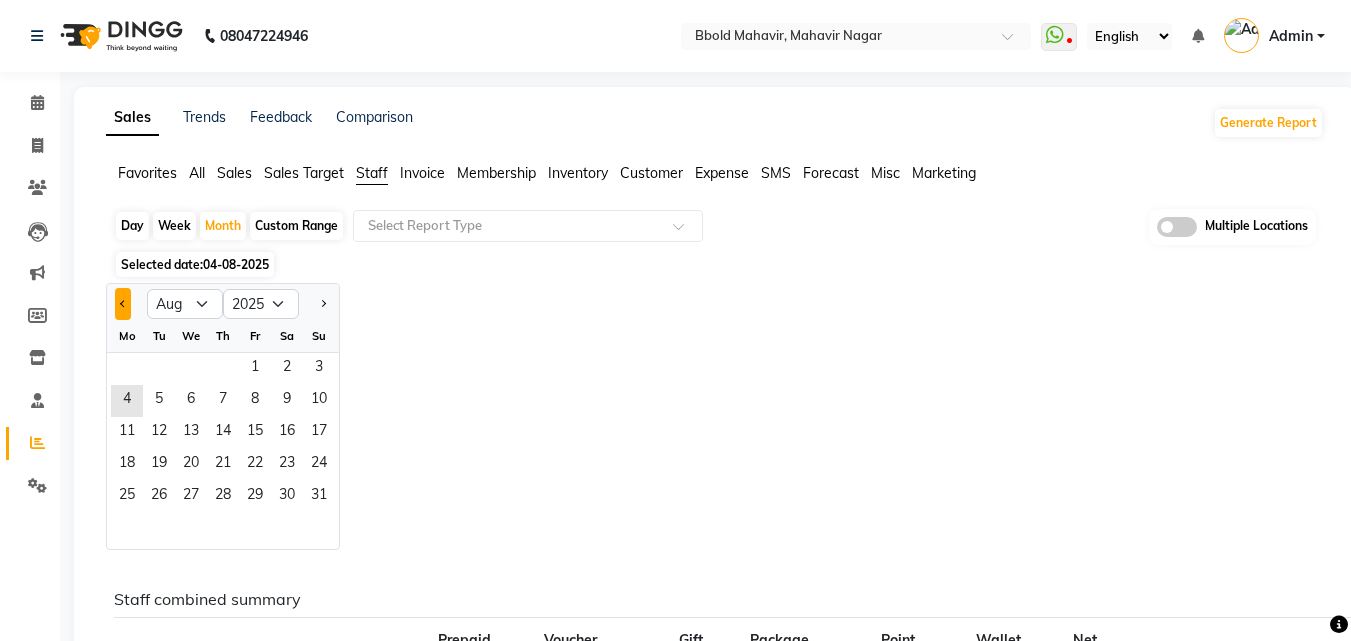 click 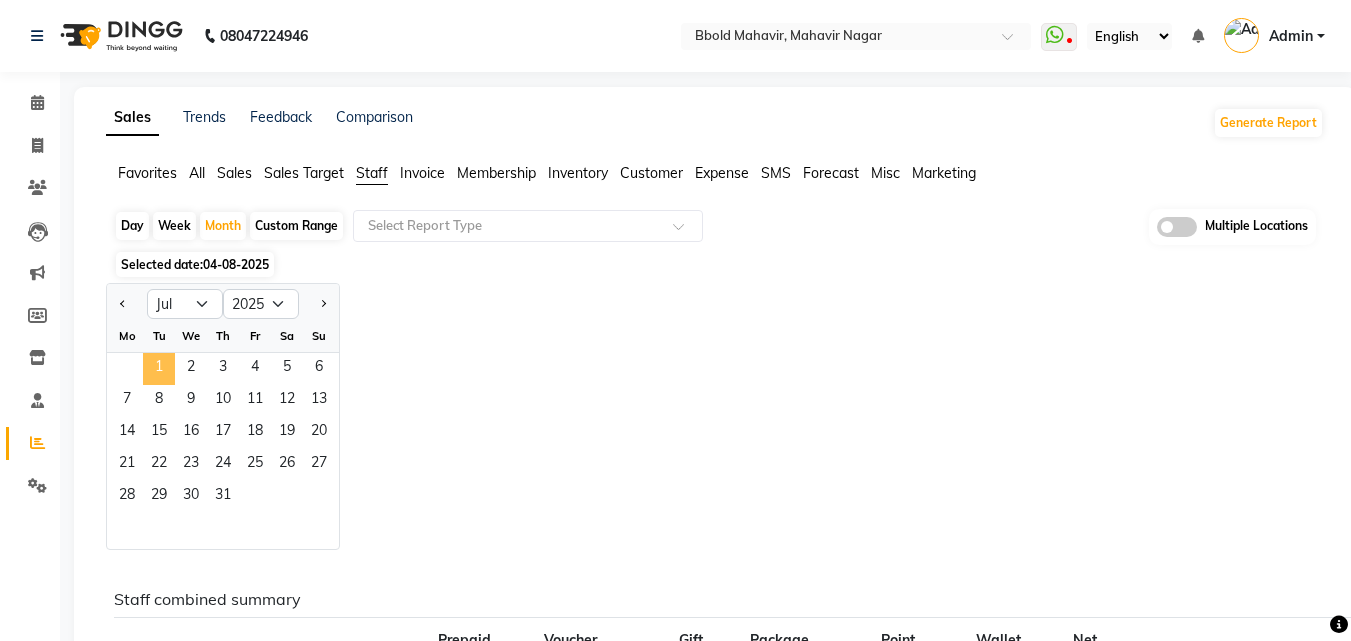 click on "1" 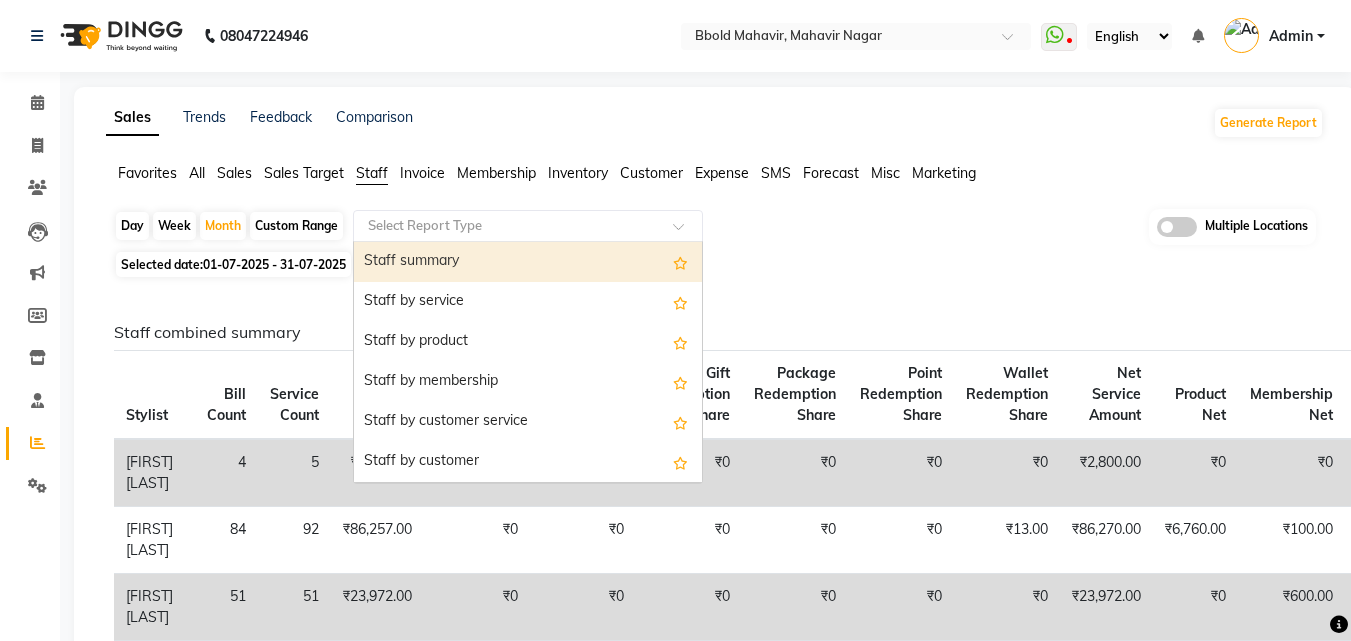 click 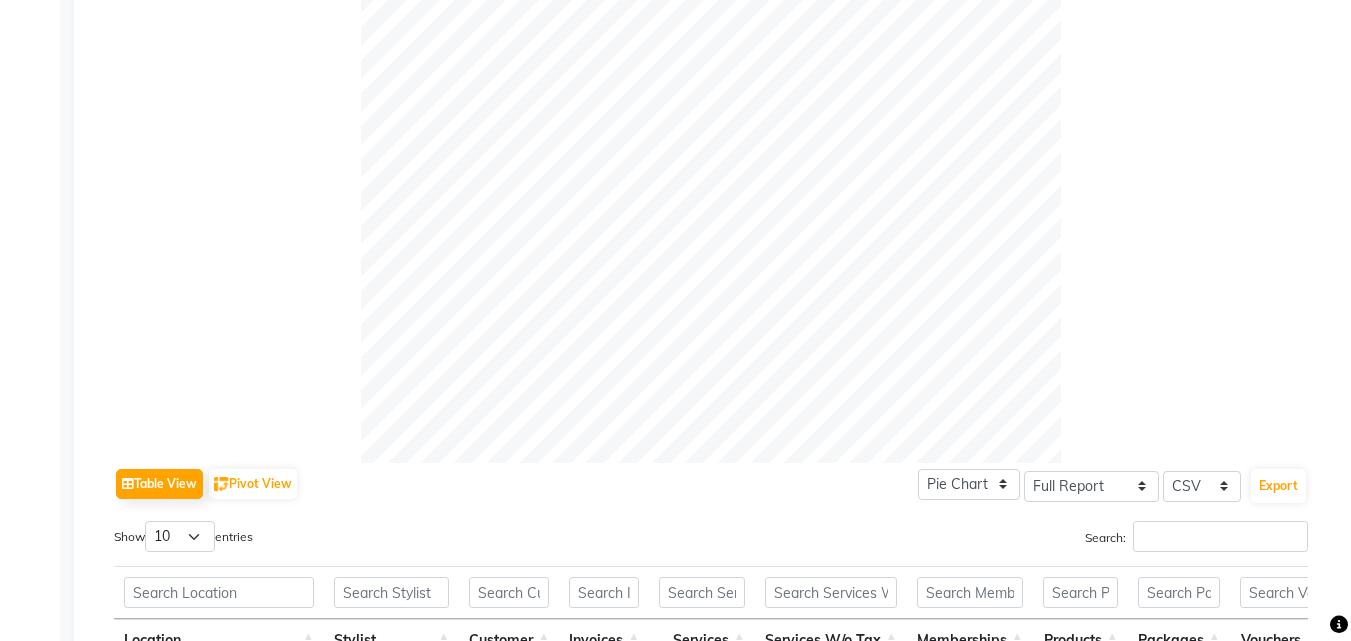scroll, scrollTop: 1120, scrollLeft: 0, axis: vertical 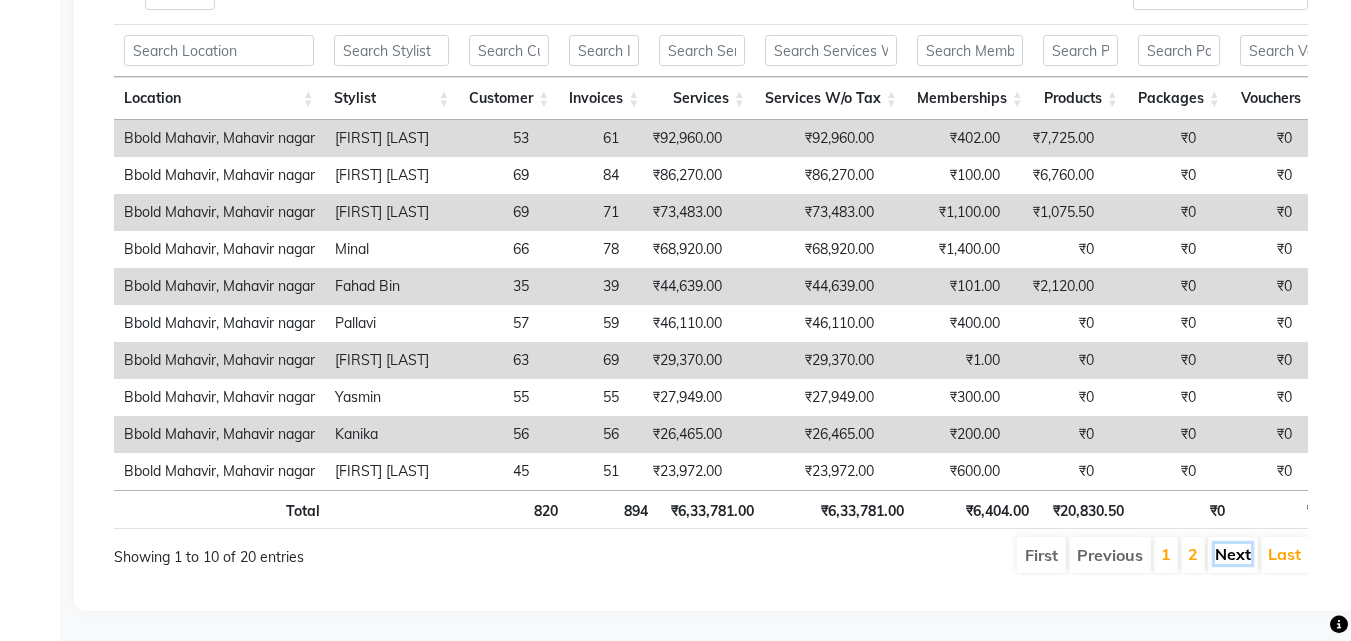click on "Next" at bounding box center (1233, 554) 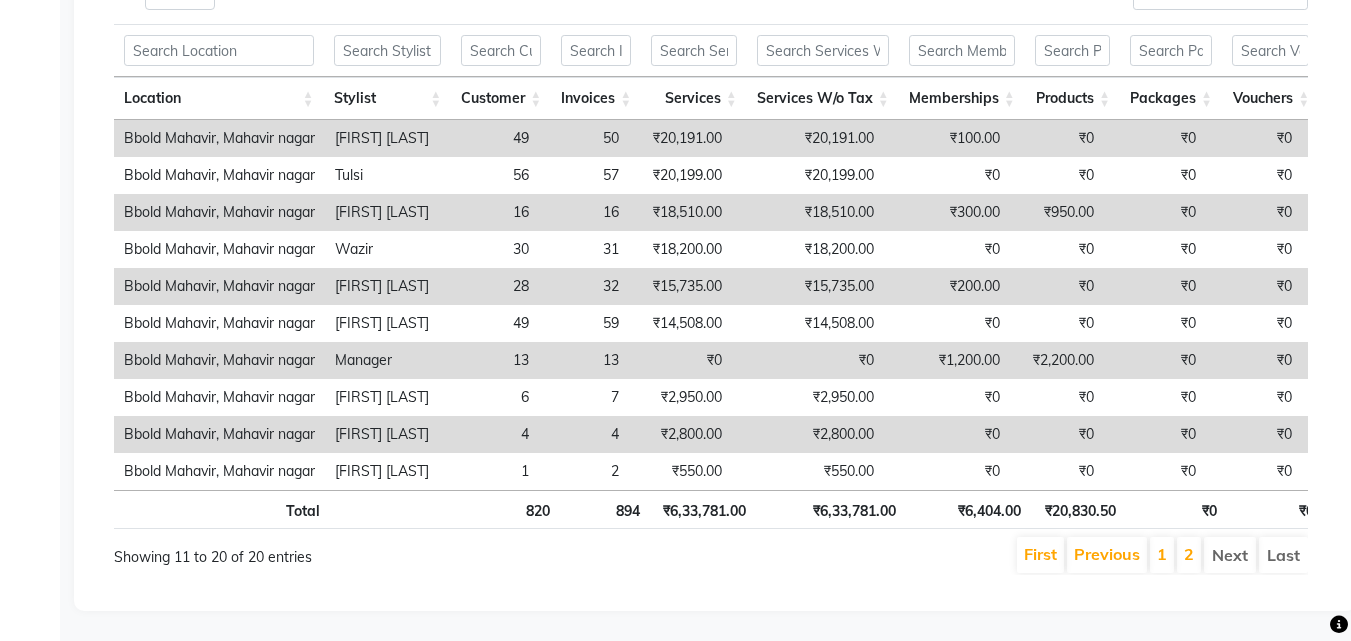 scroll, scrollTop: 560, scrollLeft: 0, axis: vertical 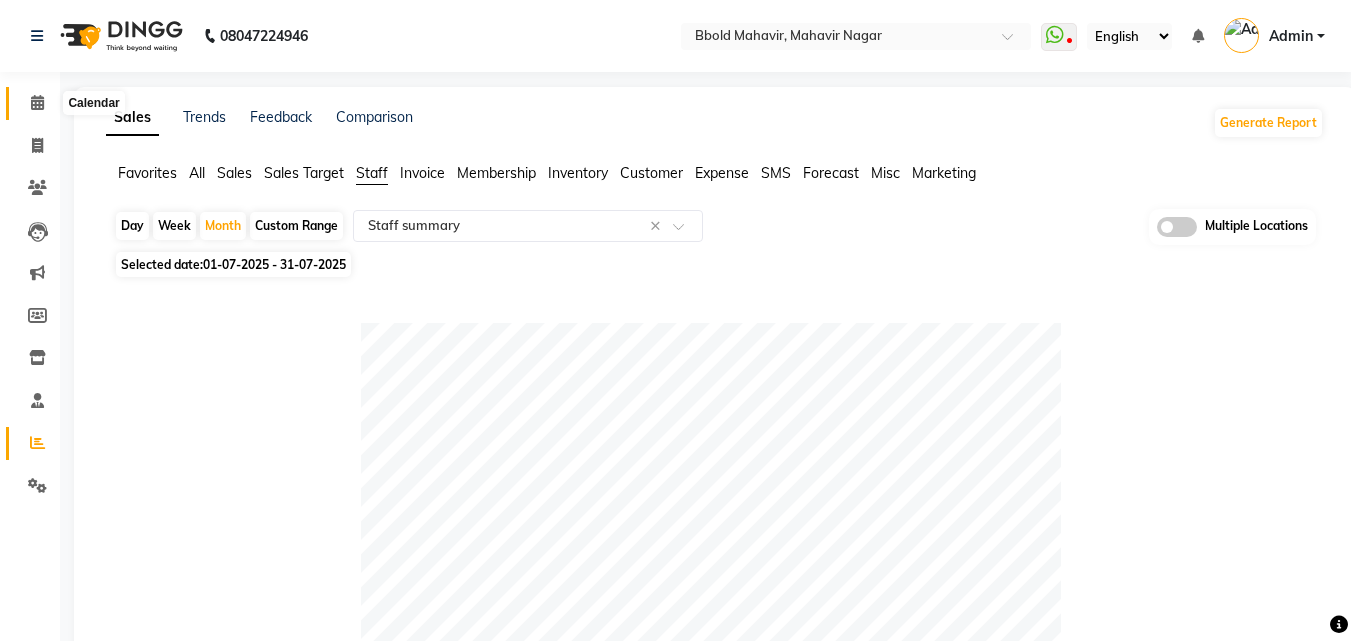click 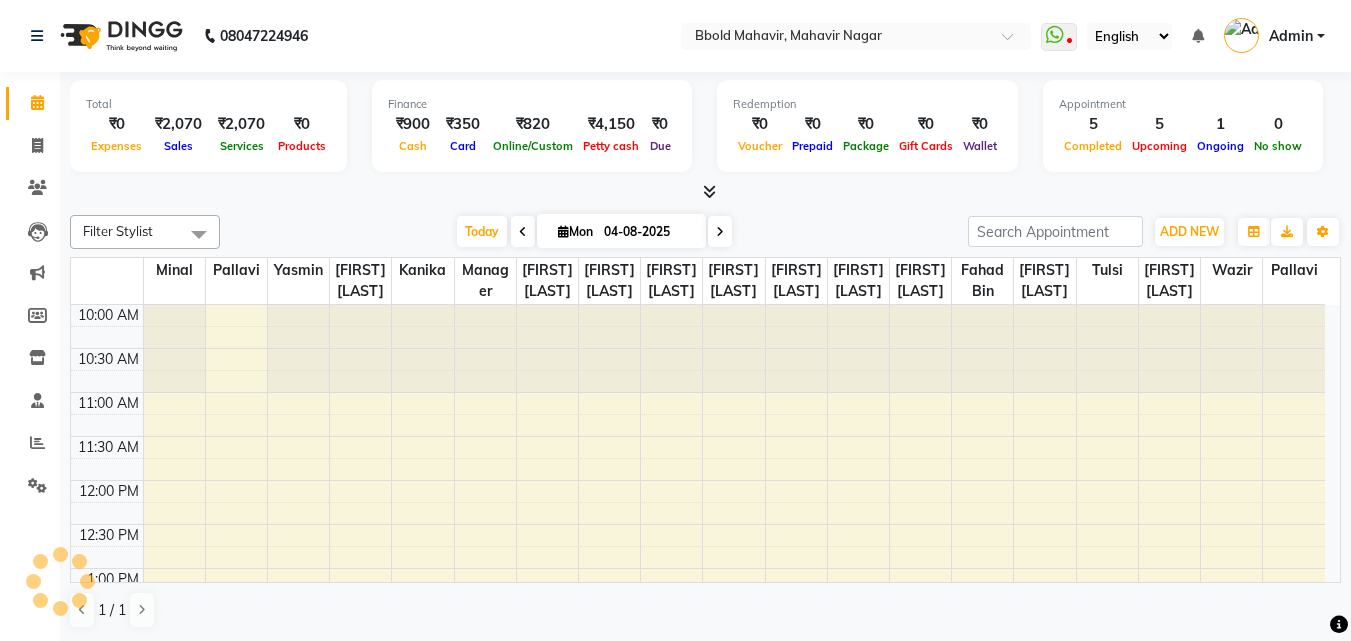 click on "Today" at bounding box center [482, 231] 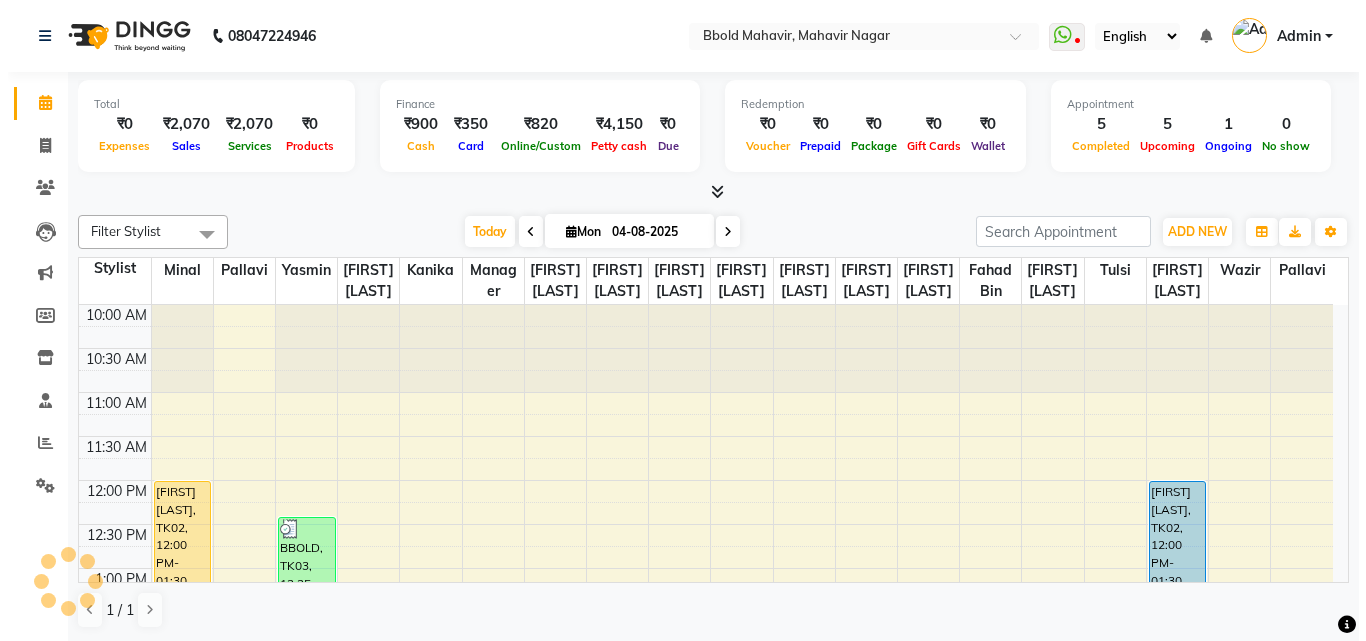 scroll, scrollTop: 529, scrollLeft: 0, axis: vertical 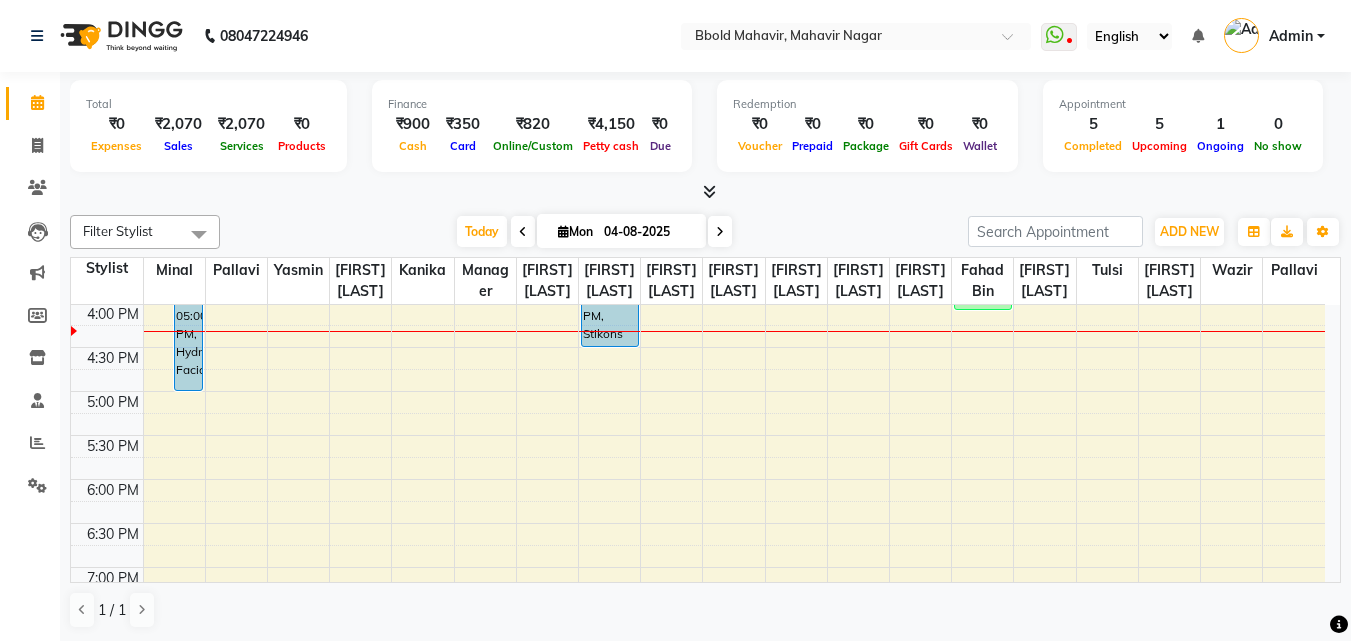 click on "Admin" at bounding box center (1291, 36) 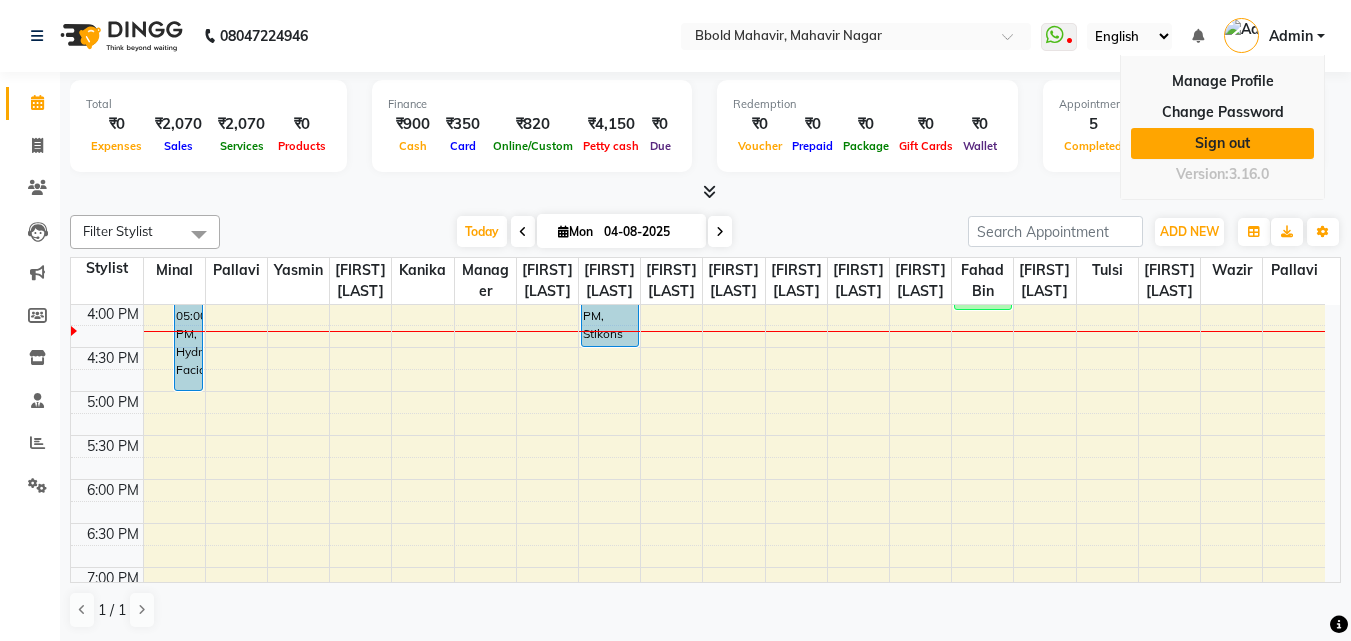 click on "Sign out" at bounding box center [1222, 143] 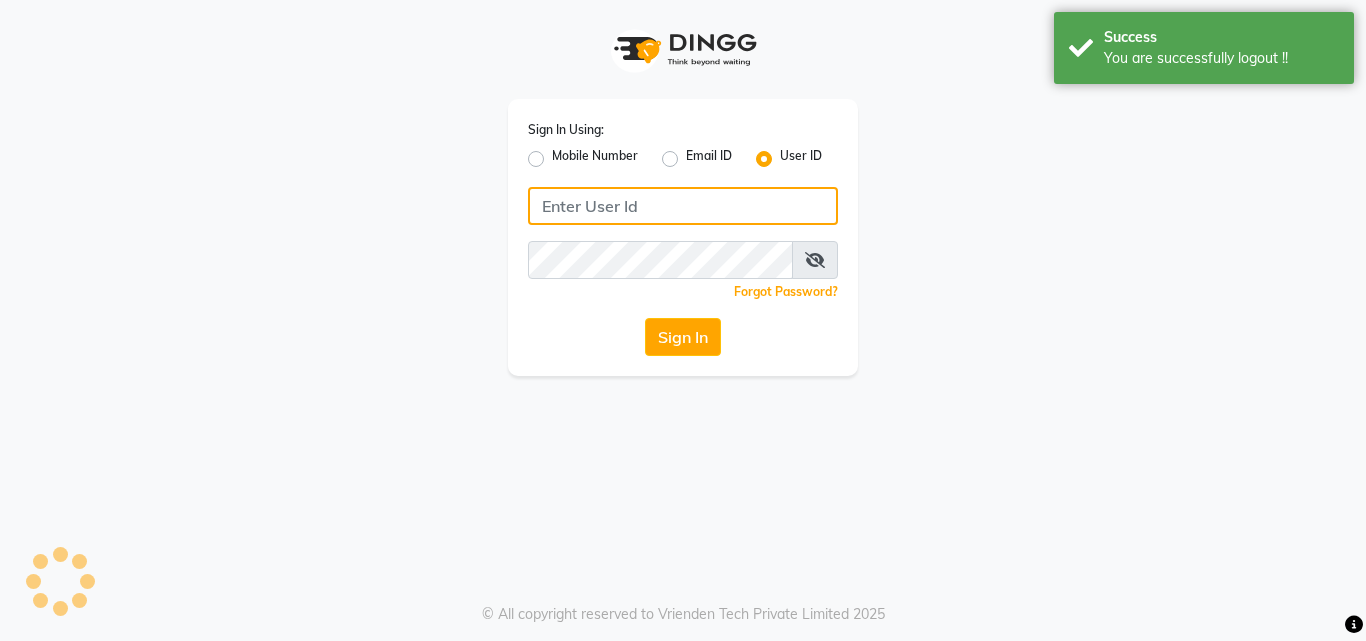 type on "8591746672" 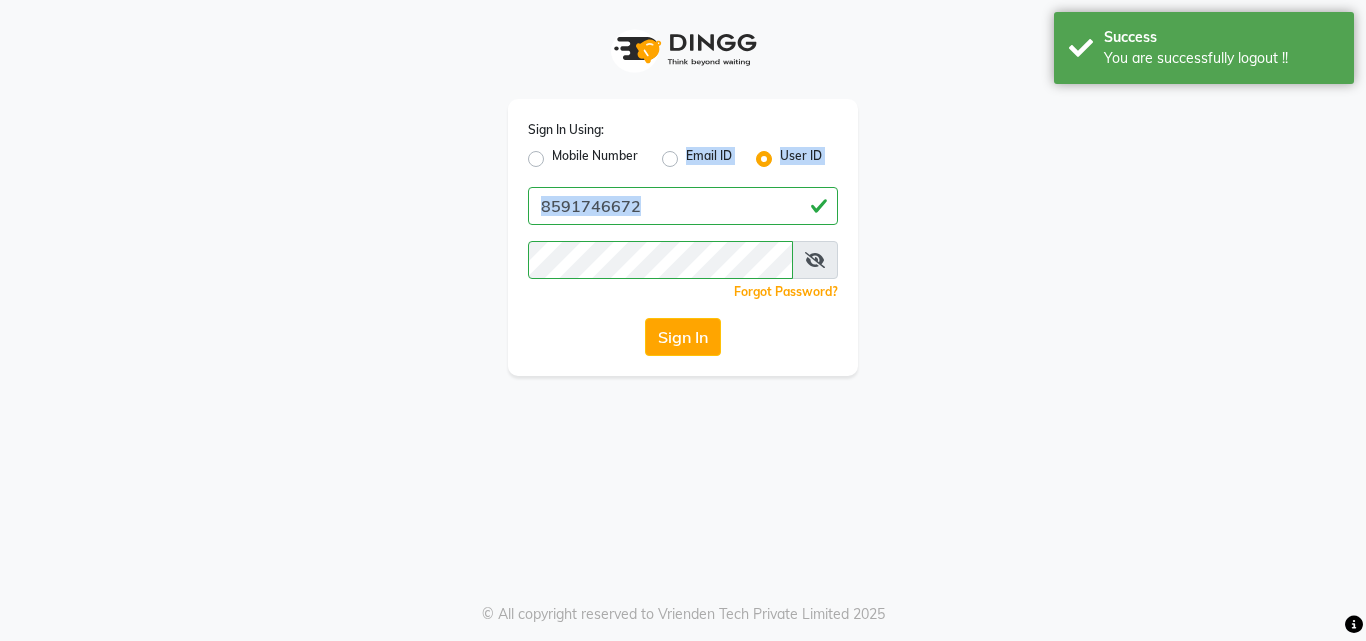 click on "Sign In Using: Mobile Number Email ID User ID 8591746672  Remember me Forgot Password?  Sign In" 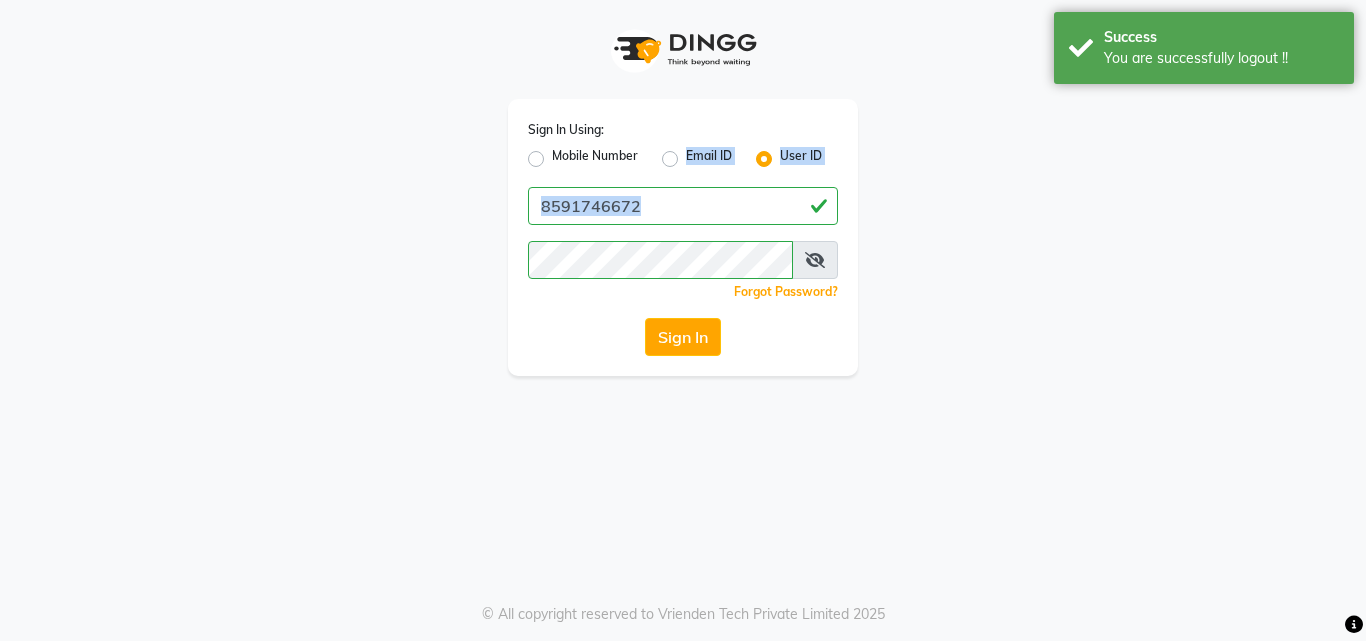 click on "Mobile Number" 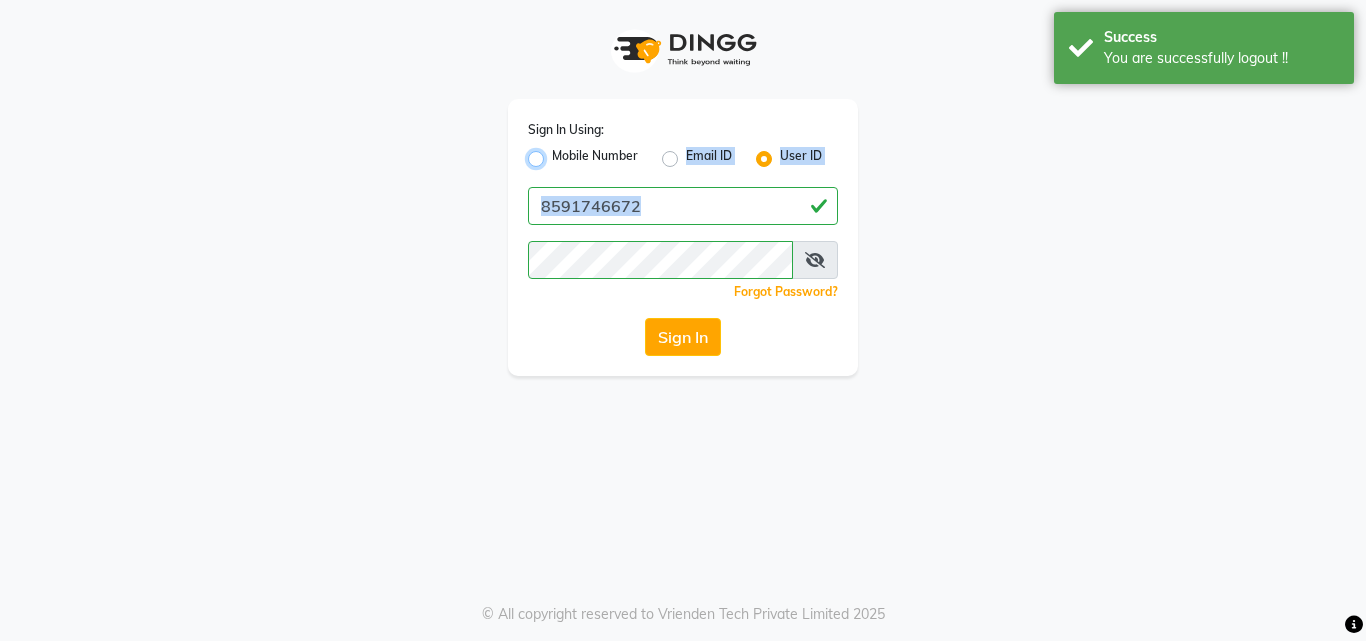 click on "Mobile Number" at bounding box center [558, 153] 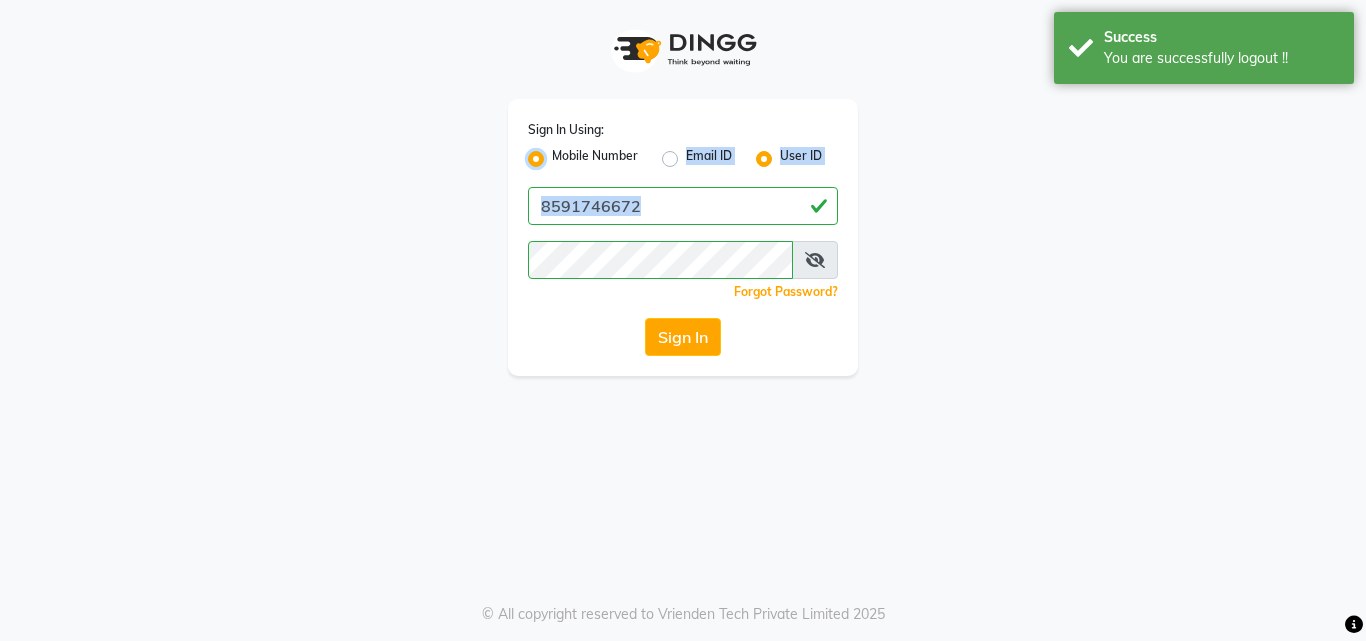 radio on "false" 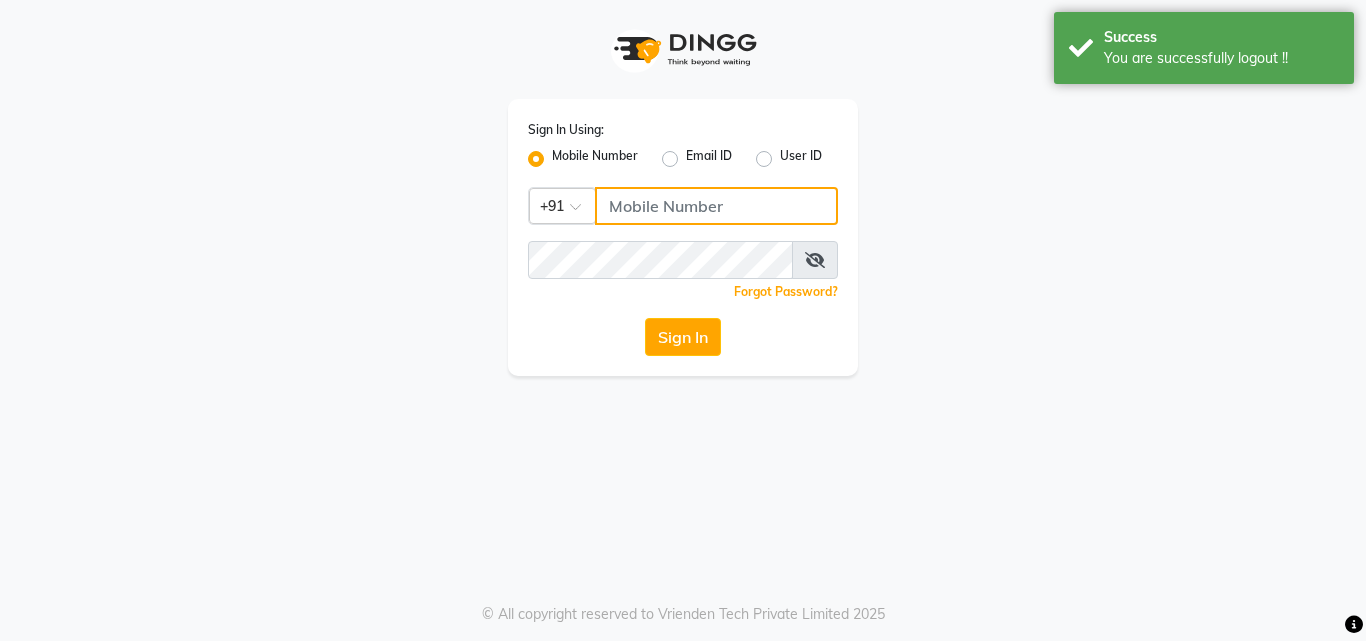 click 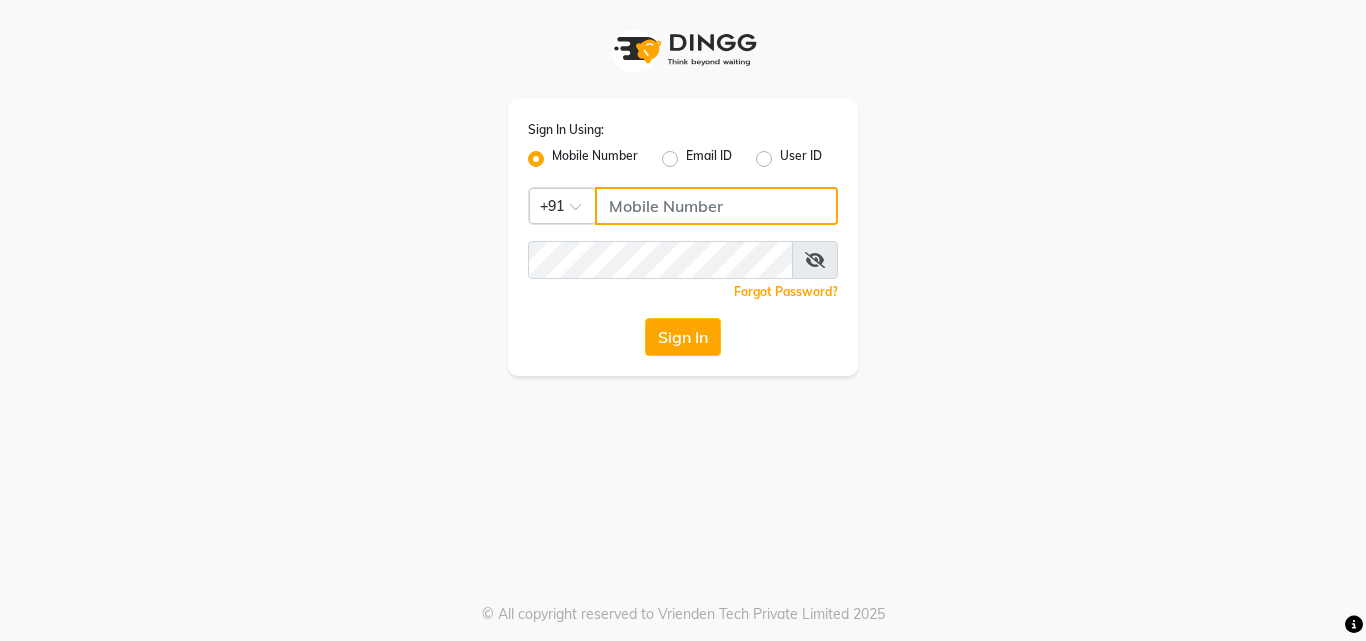 type on "8591746672" 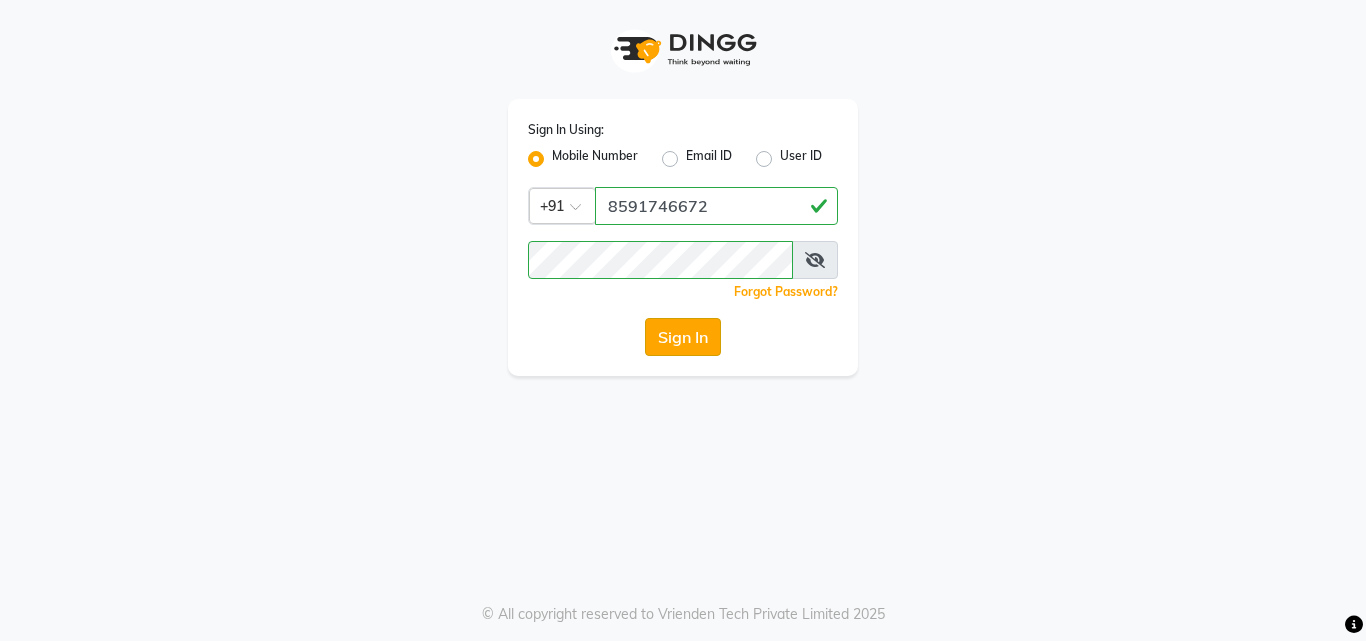 click on "Sign In" 